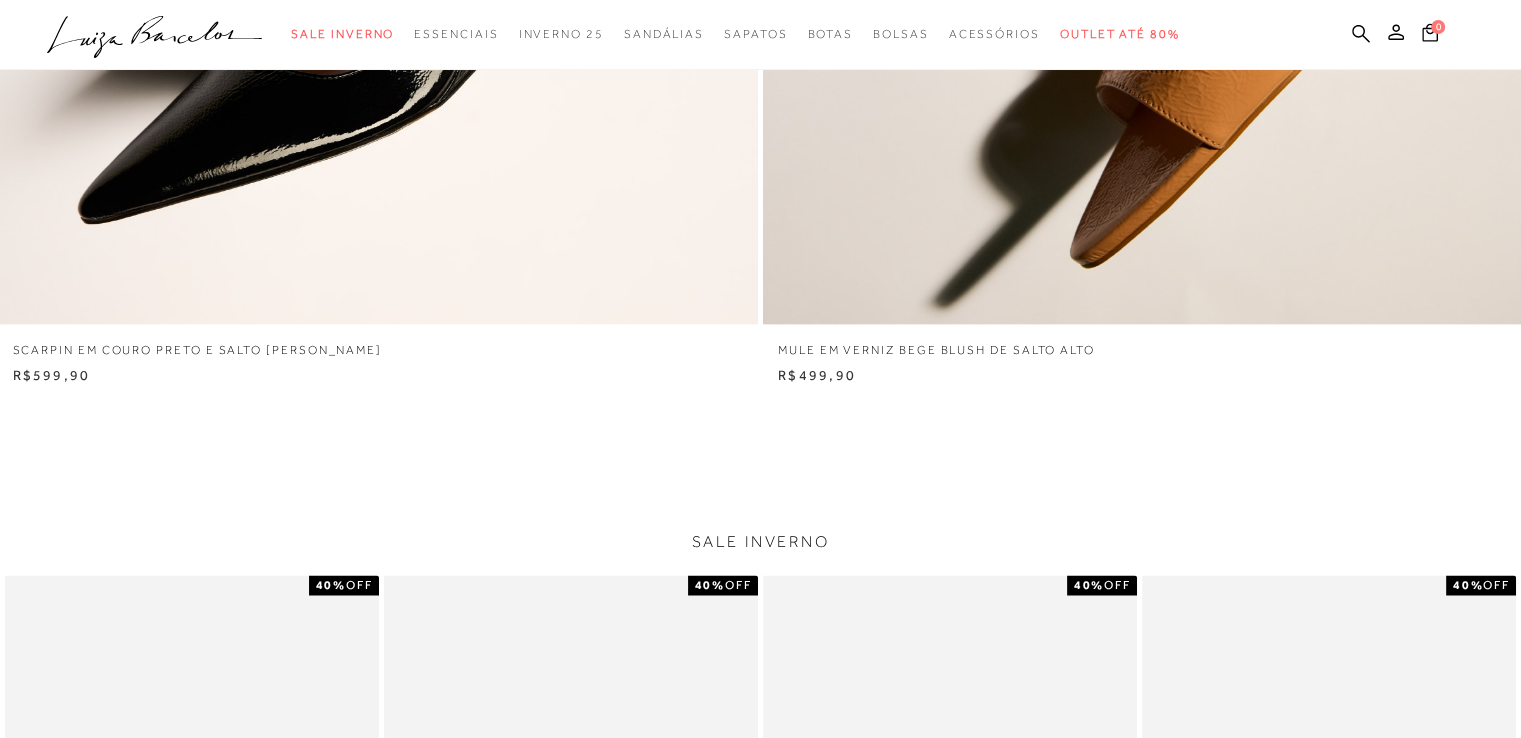 scroll, scrollTop: 2800, scrollLeft: 0, axis: vertical 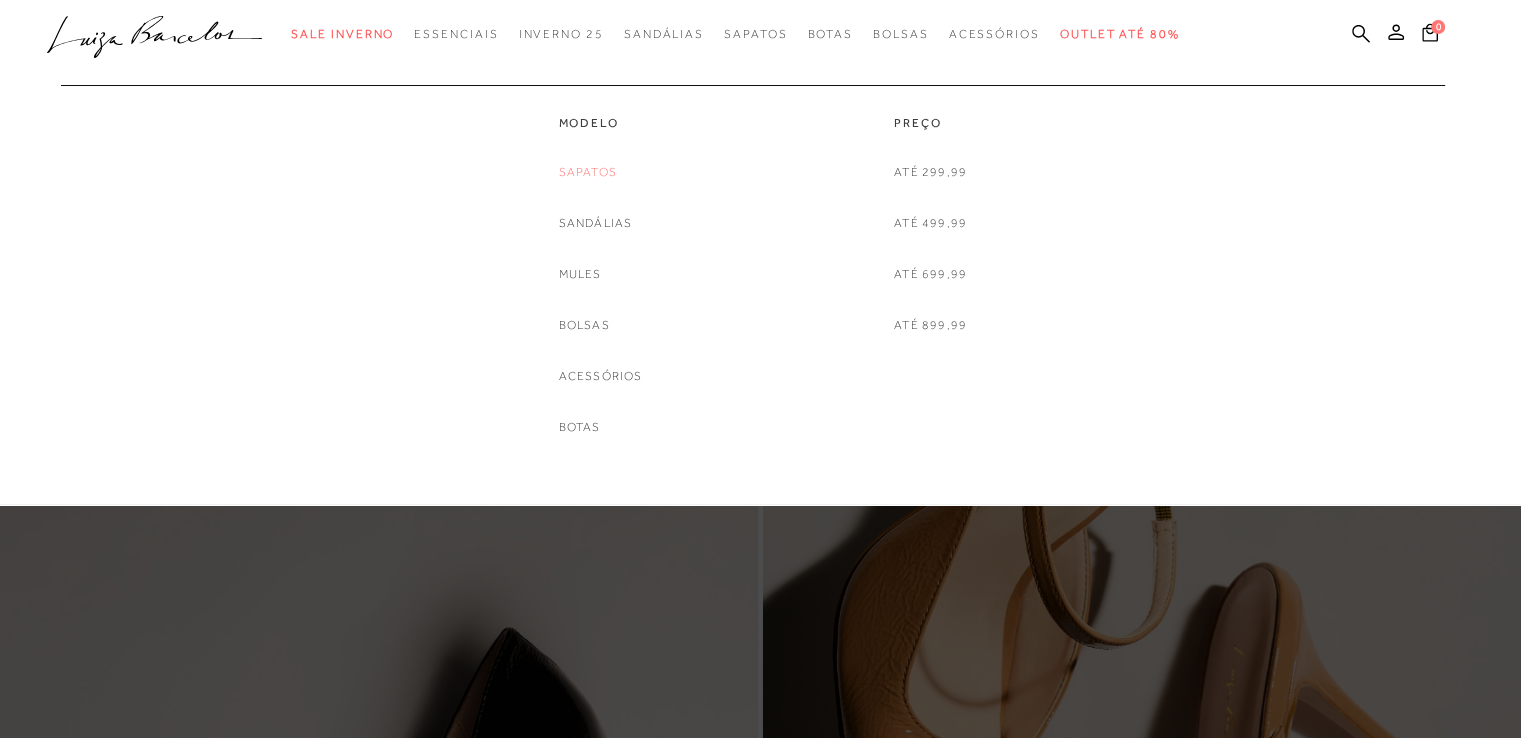 click on "Sapatos" at bounding box center [588, 172] 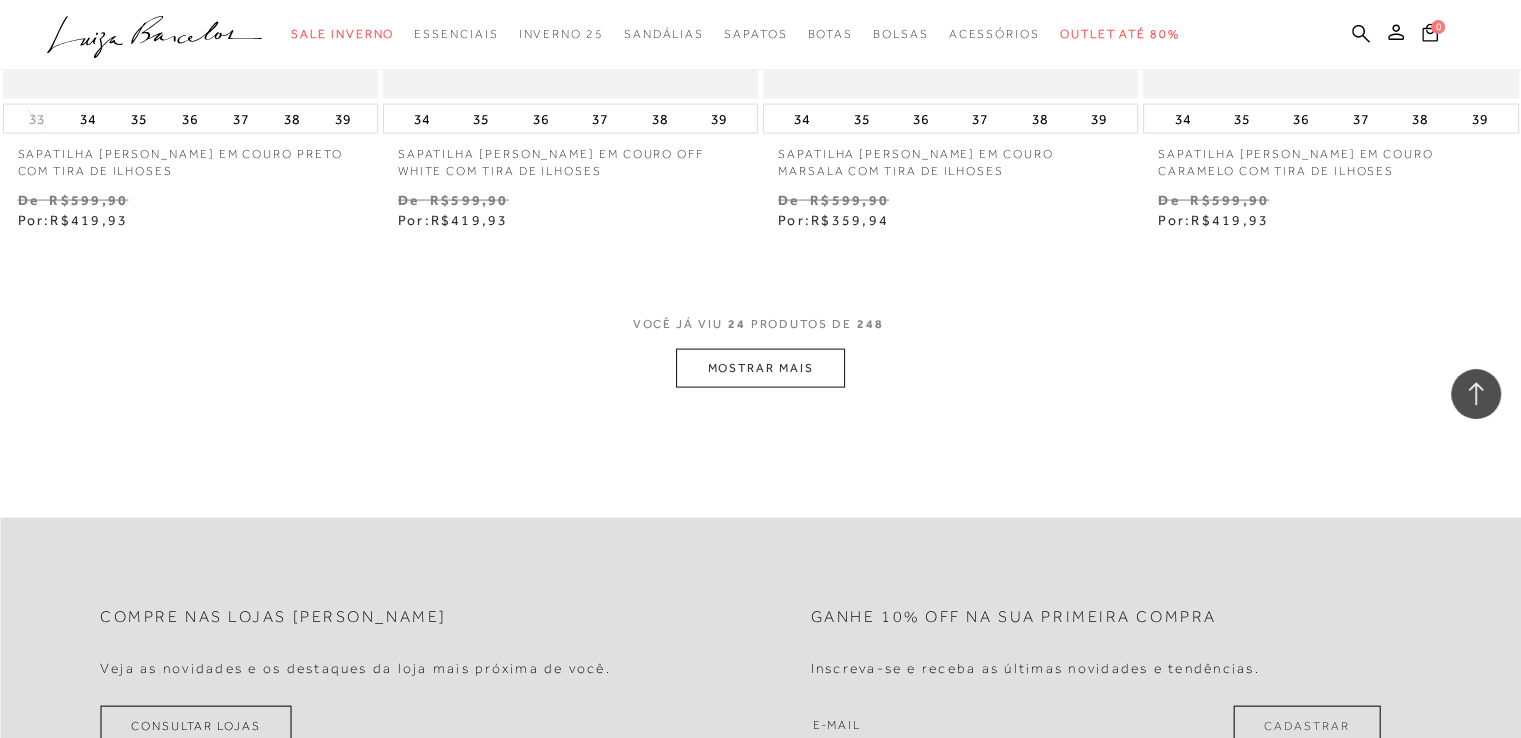 scroll, scrollTop: 4100, scrollLeft: 0, axis: vertical 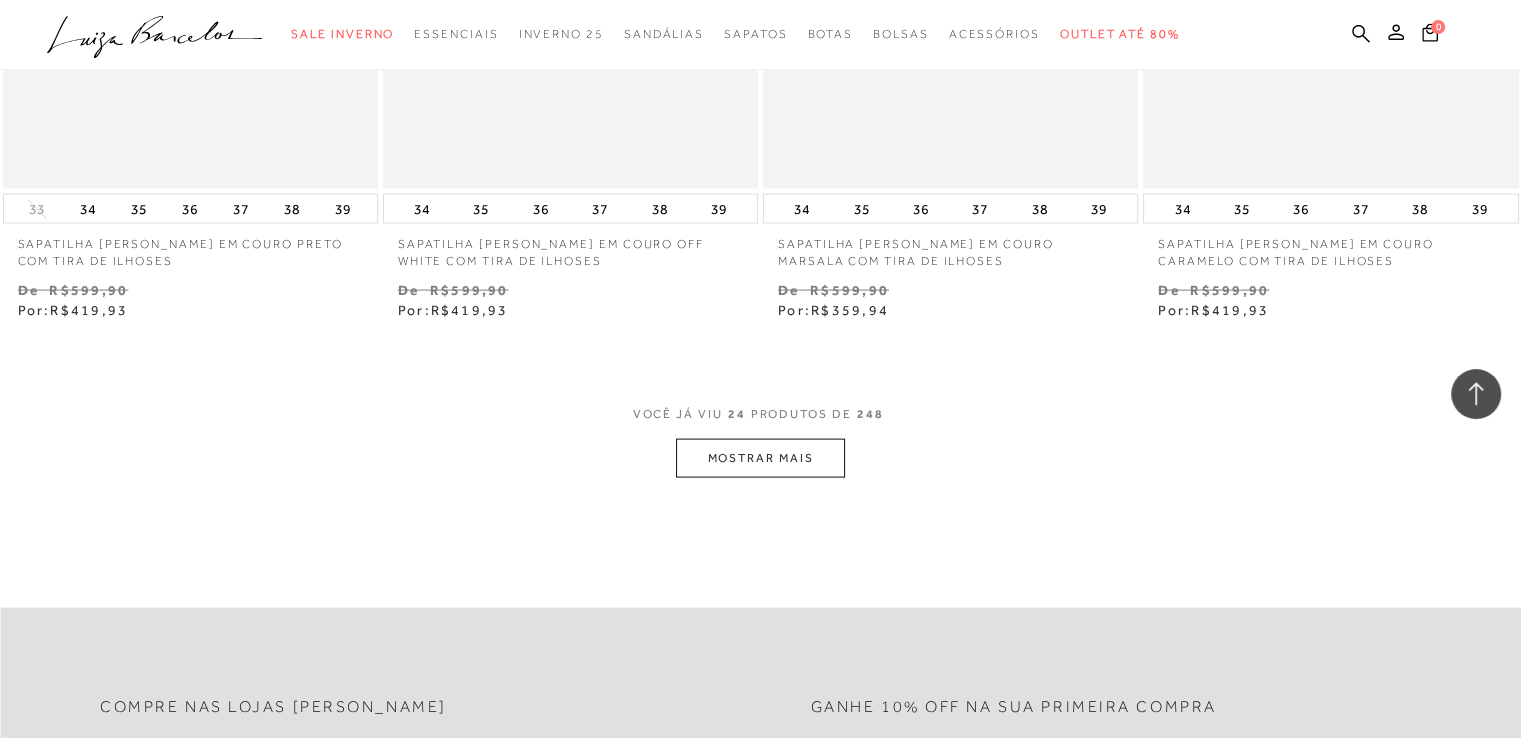 click on ".a{fill-rule:evenodd;}" 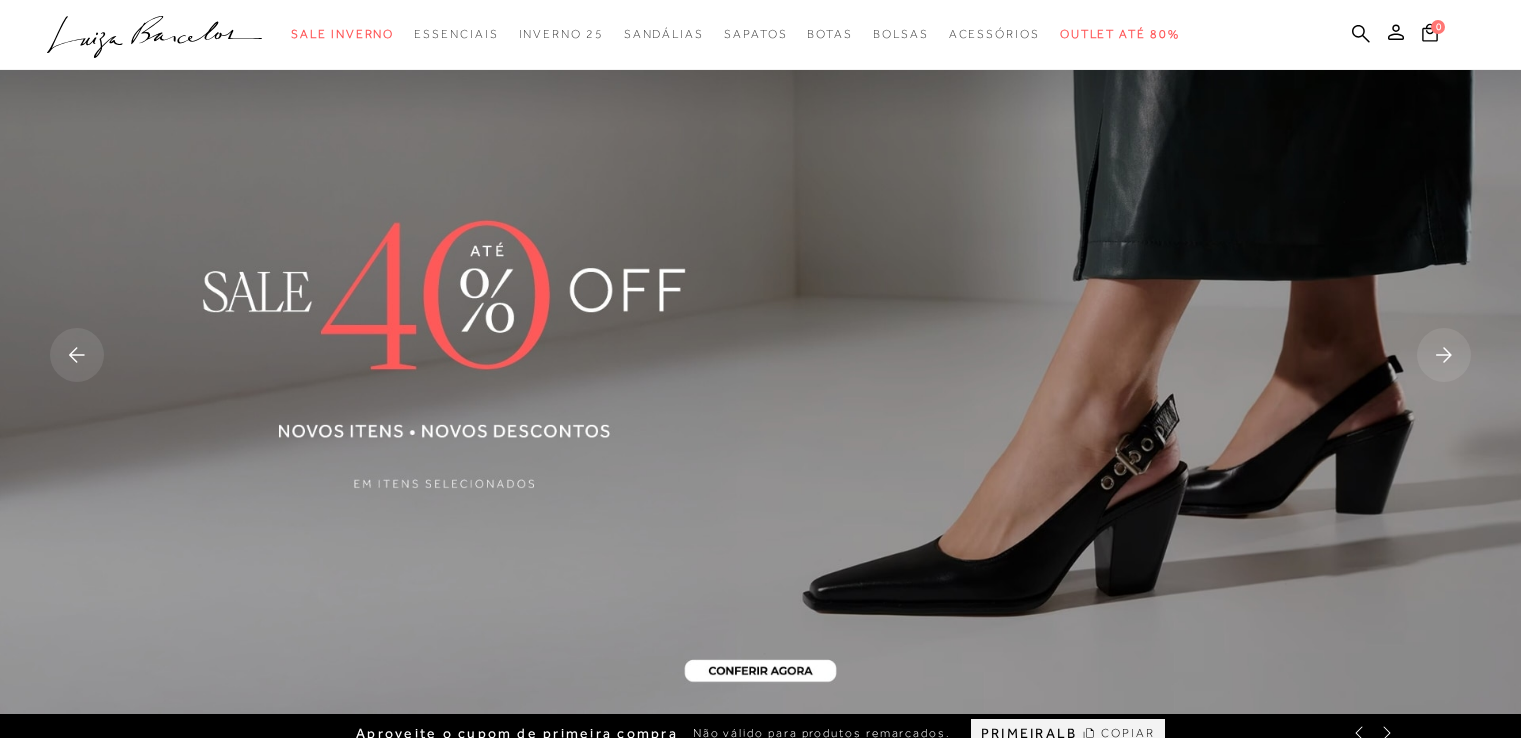 scroll, scrollTop: 1600, scrollLeft: 0, axis: vertical 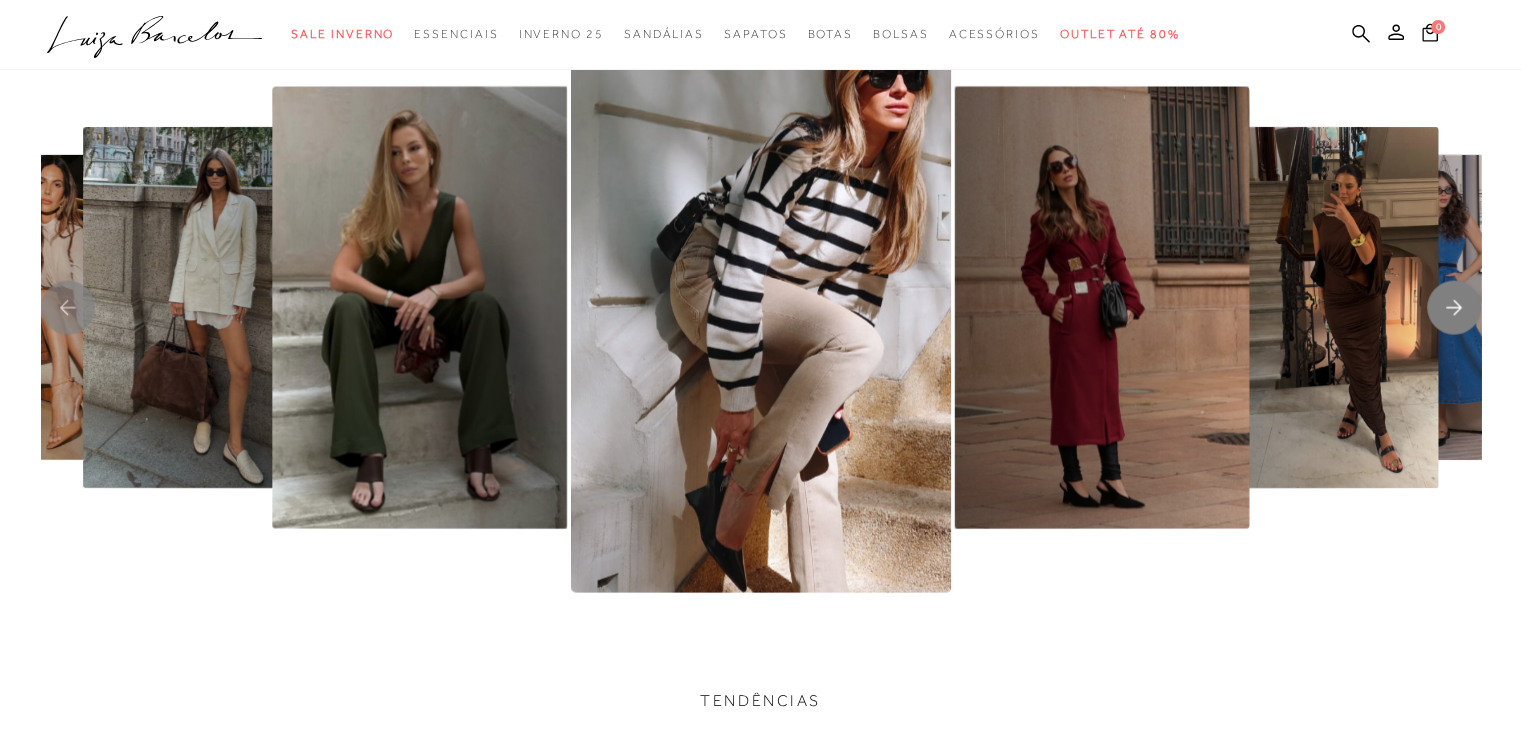 click 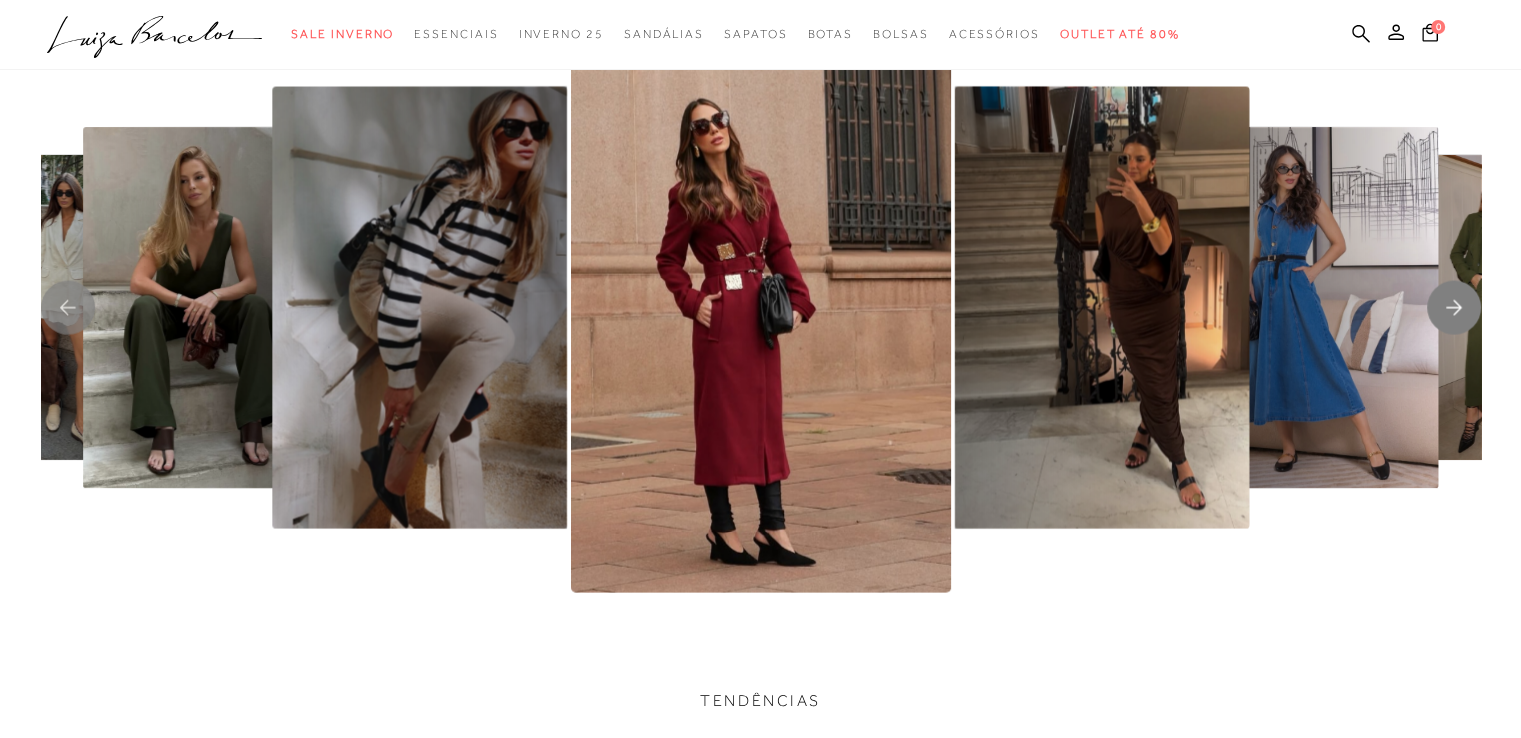 click 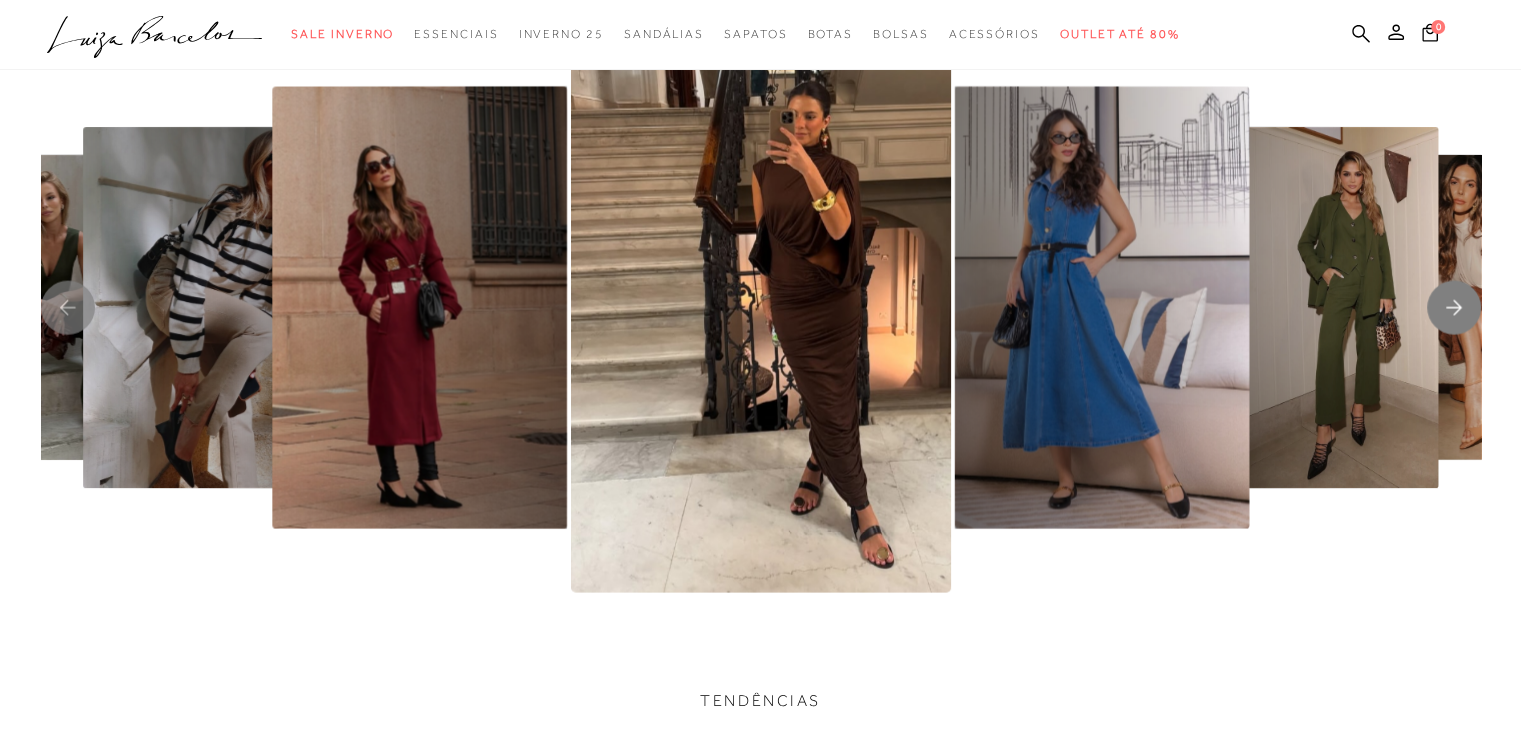 click 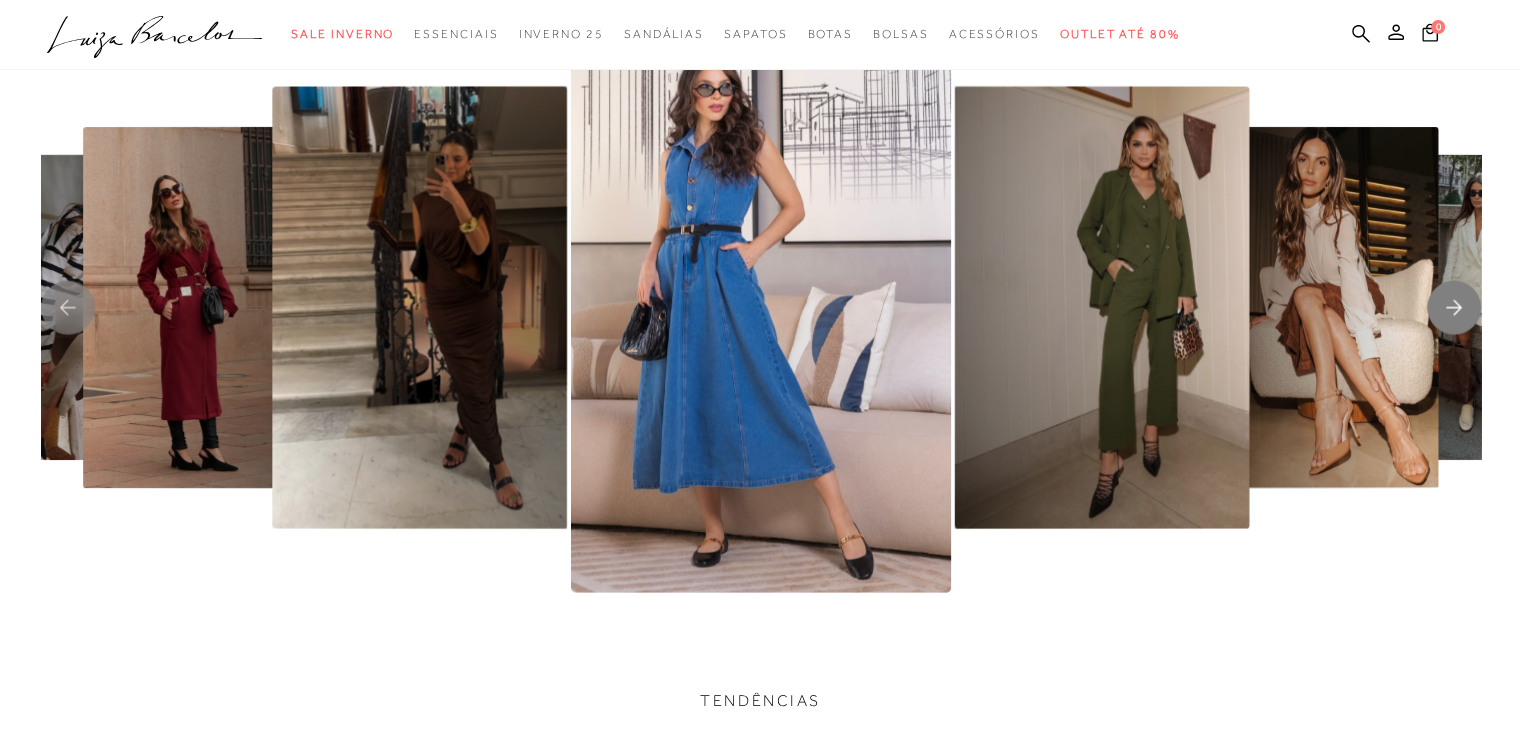 click 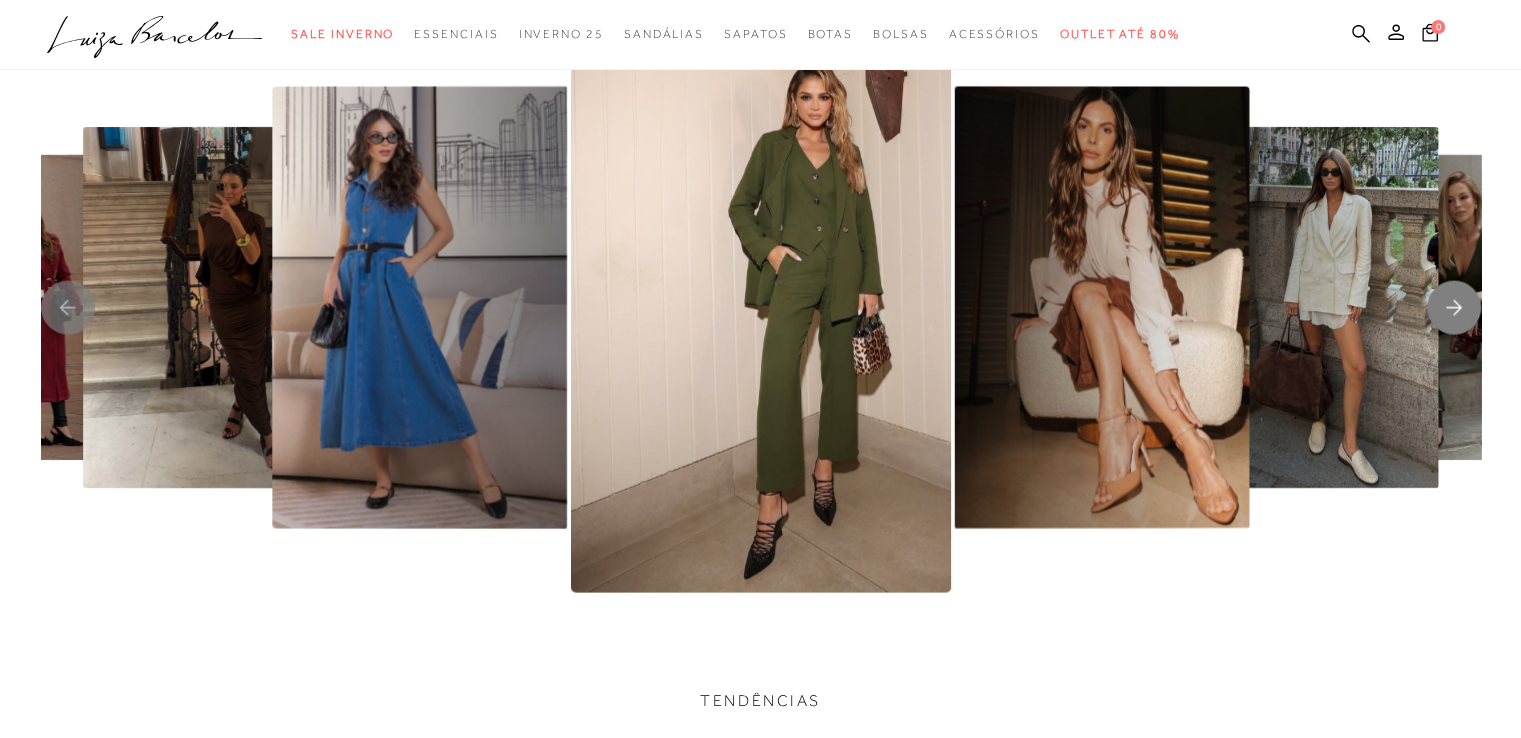 click 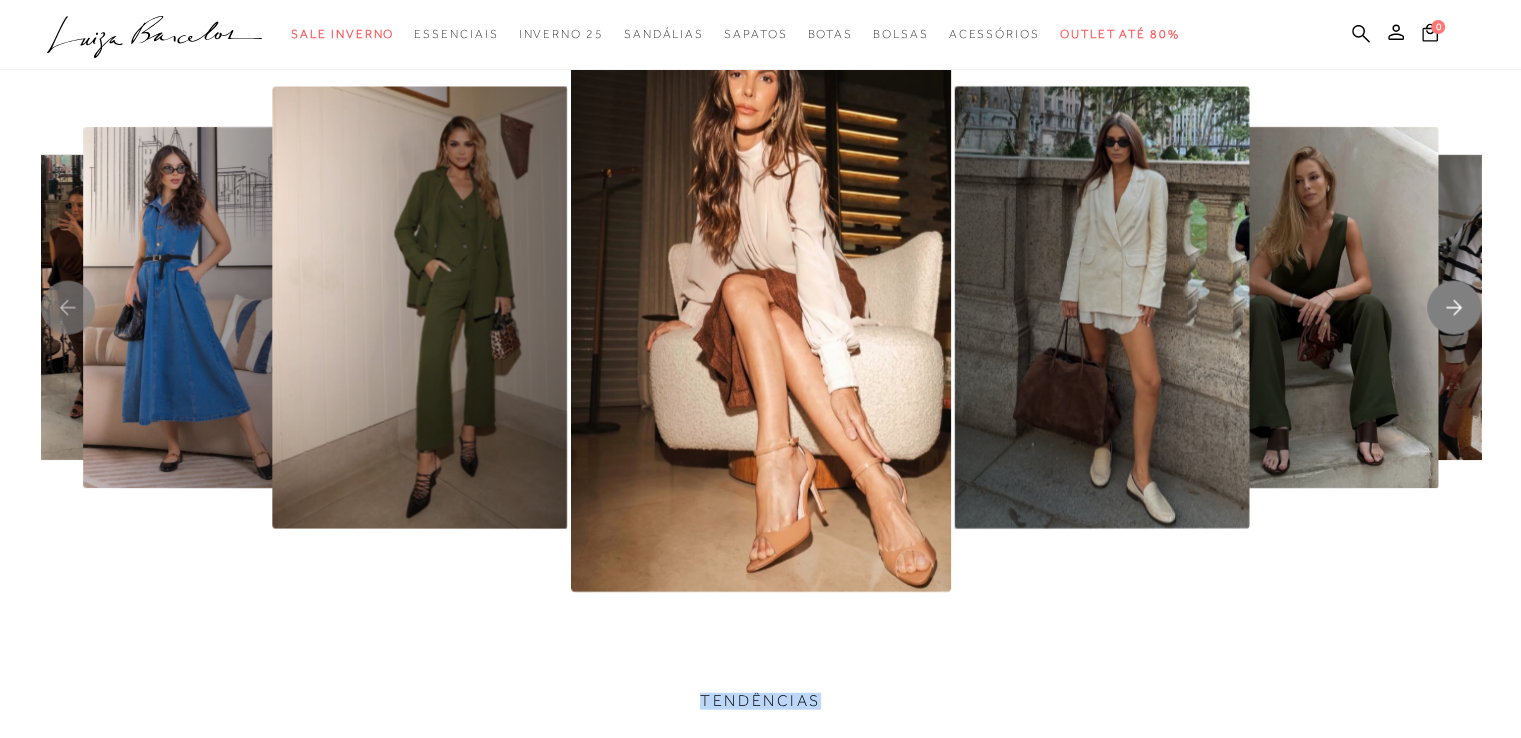 click 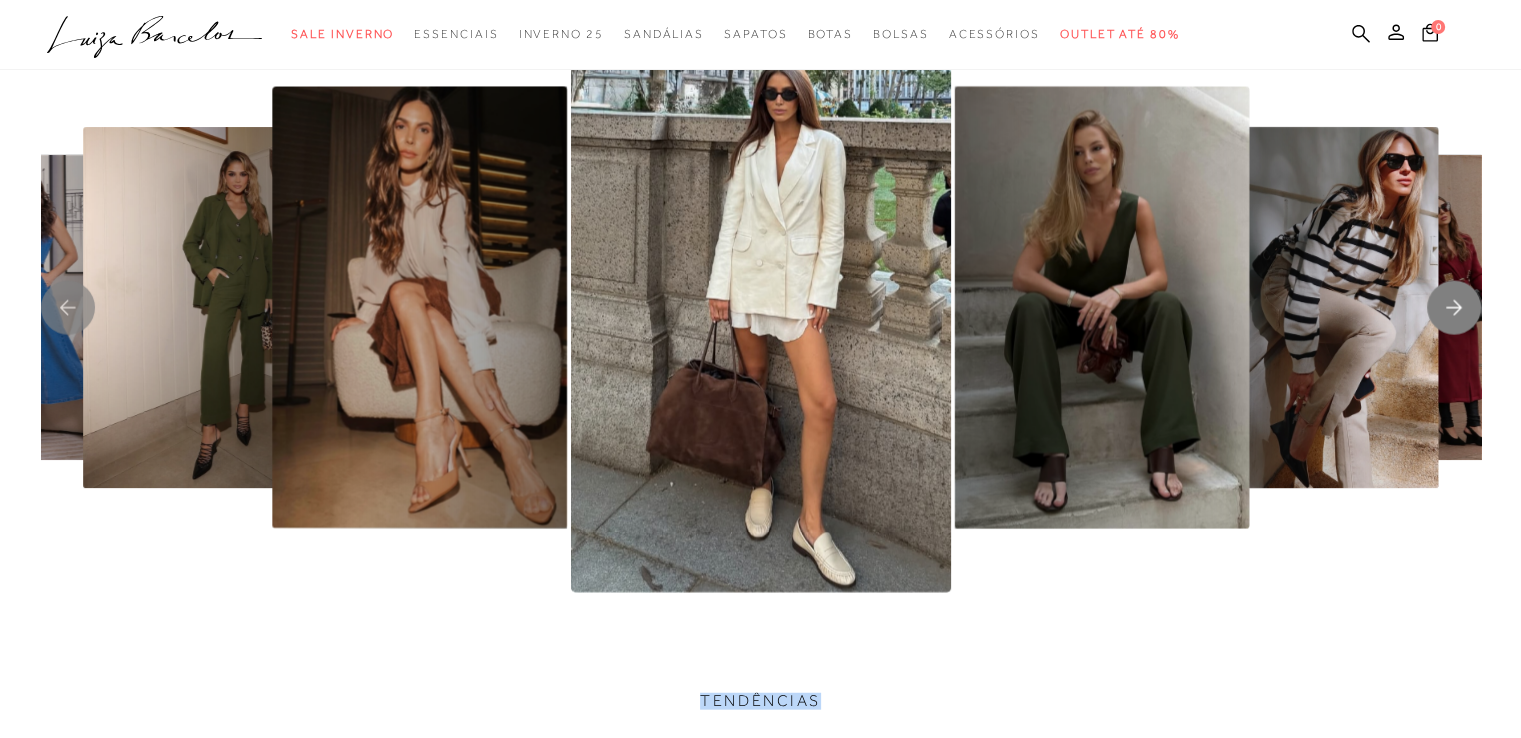 click 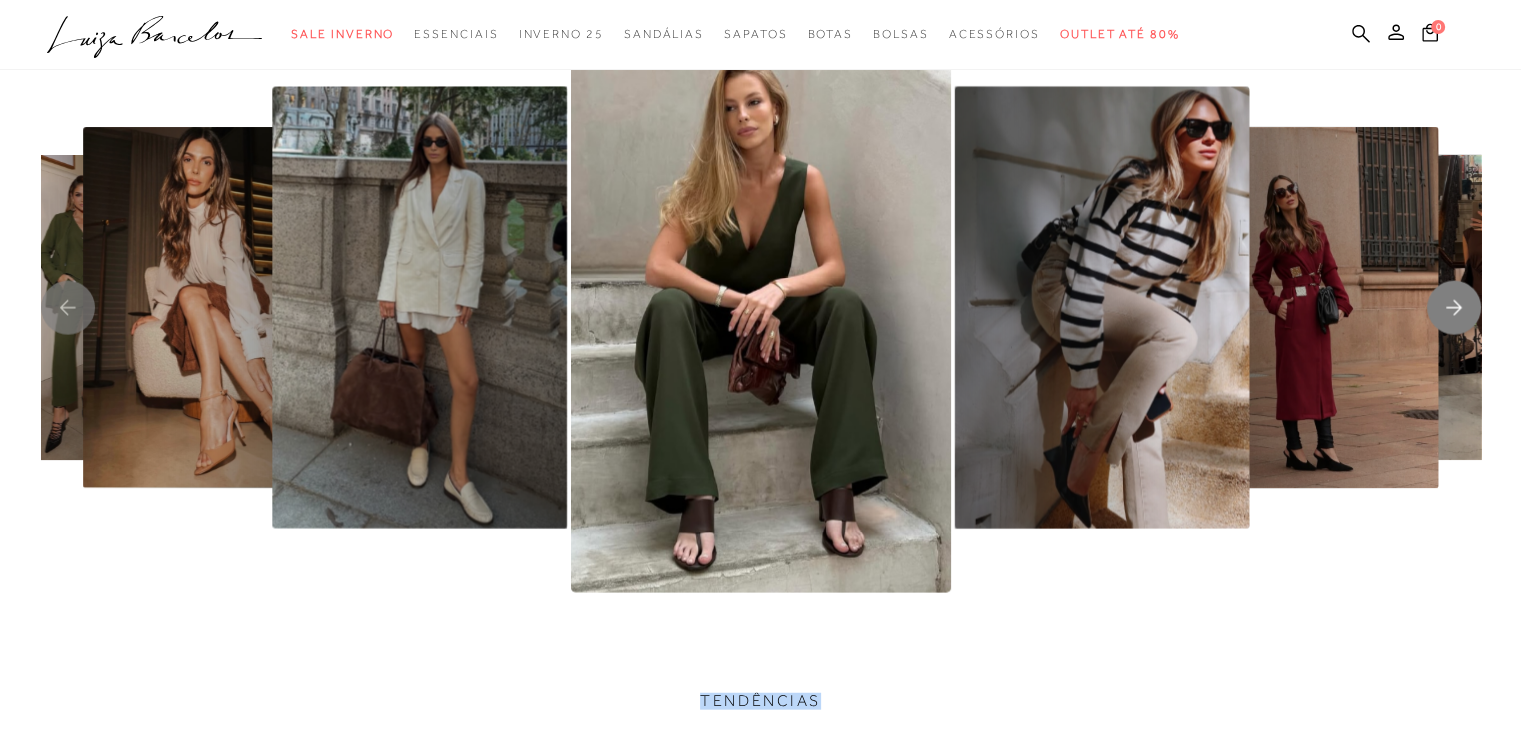 click 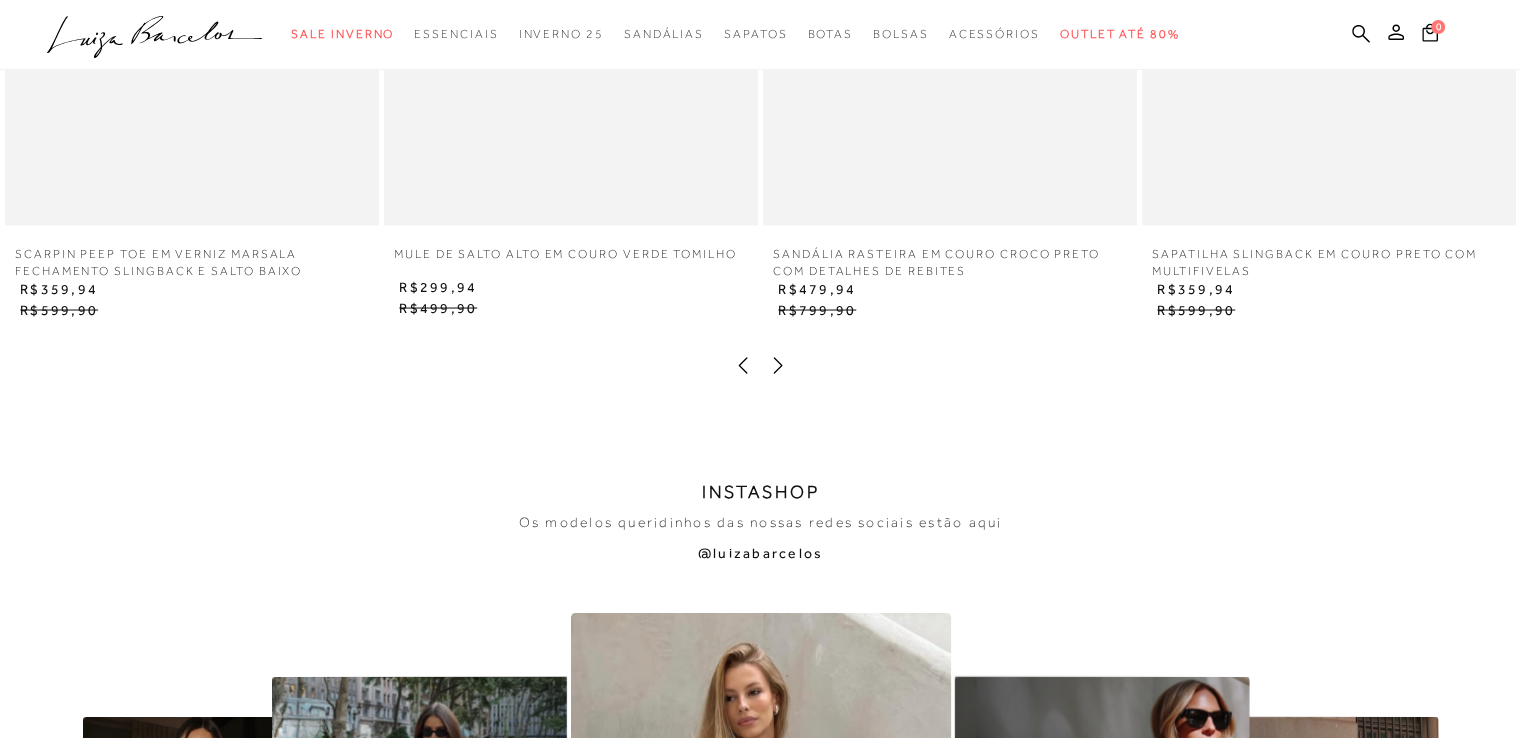scroll, scrollTop: 3700, scrollLeft: 0, axis: vertical 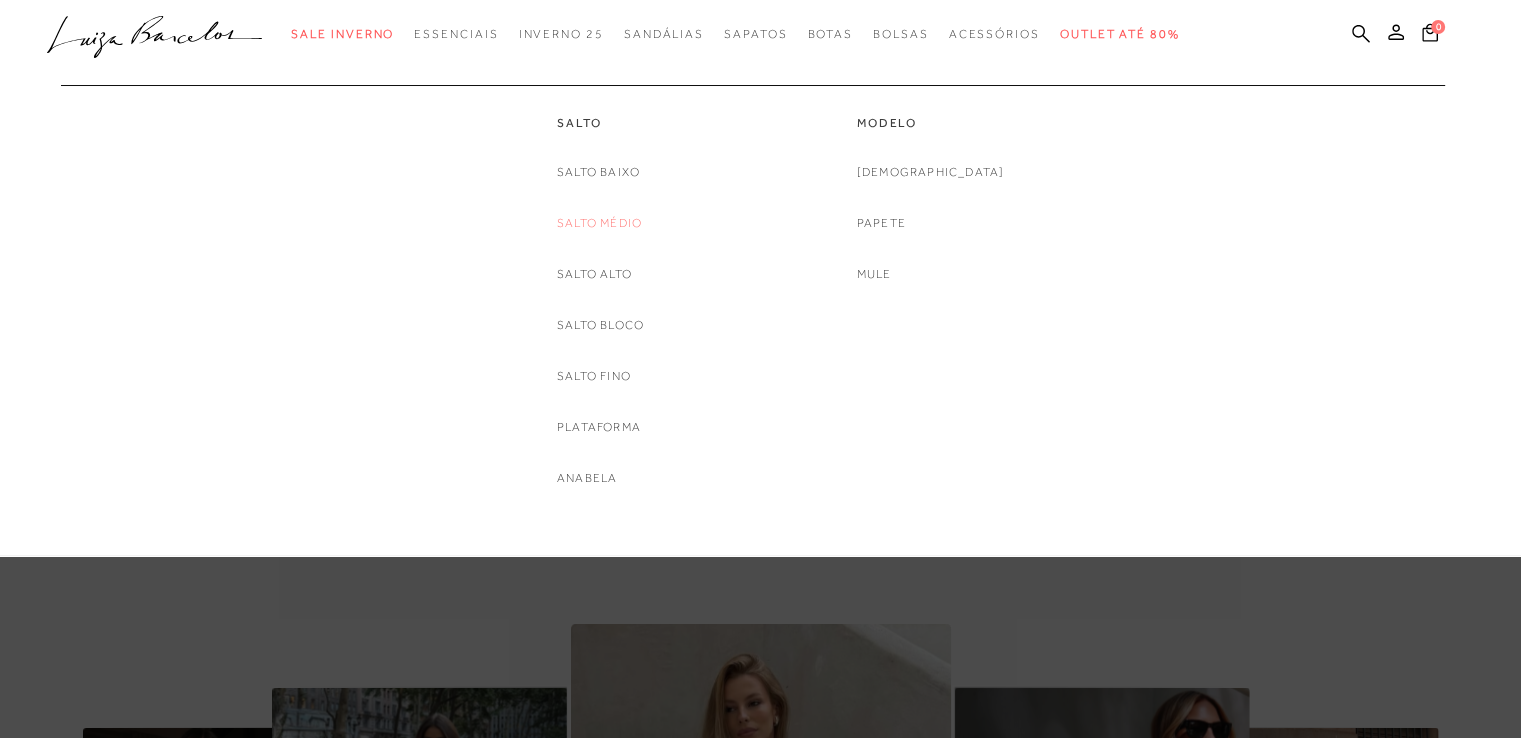 click on "Salto Médio" at bounding box center (599, 223) 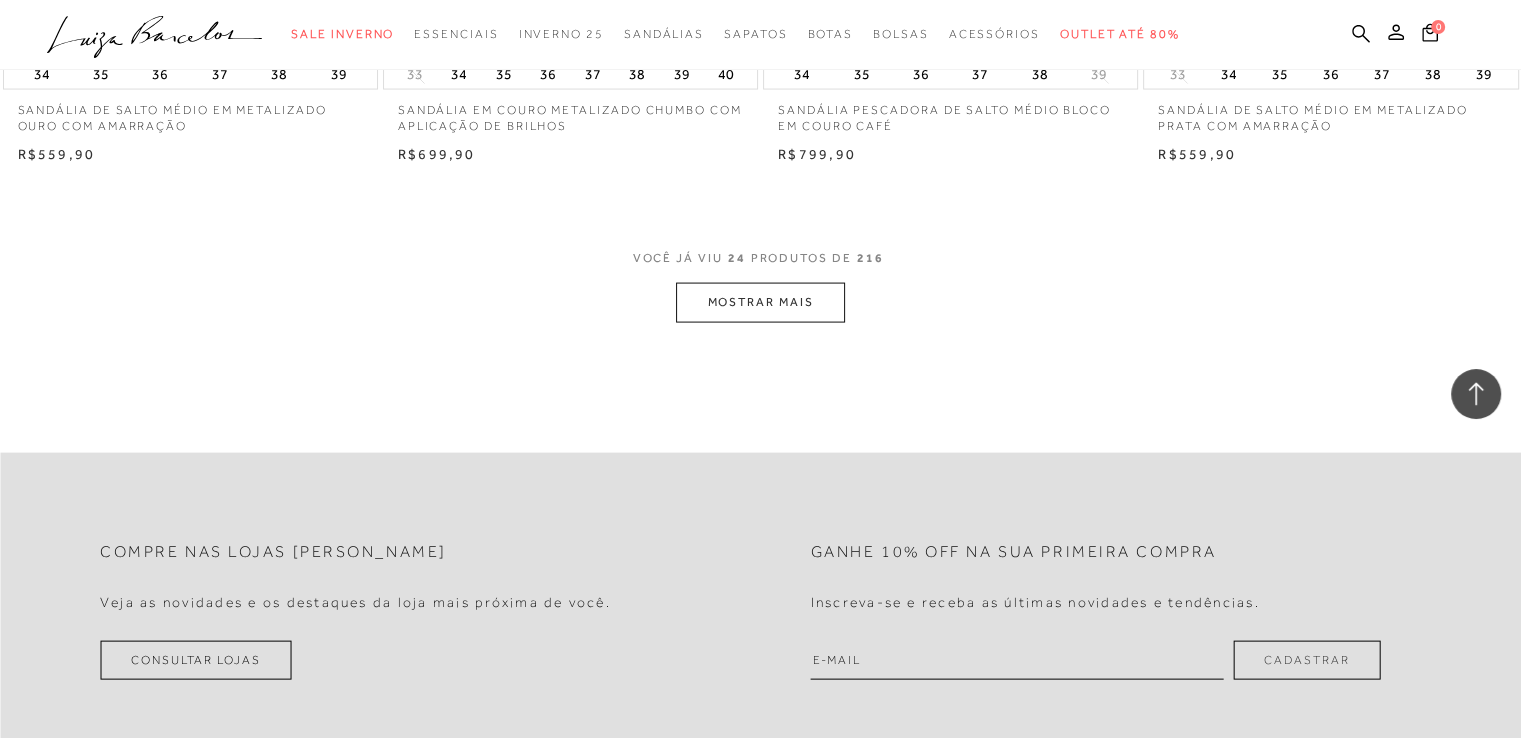 scroll, scrollTop: 3800, scrollLeft: 0, axis: vertical 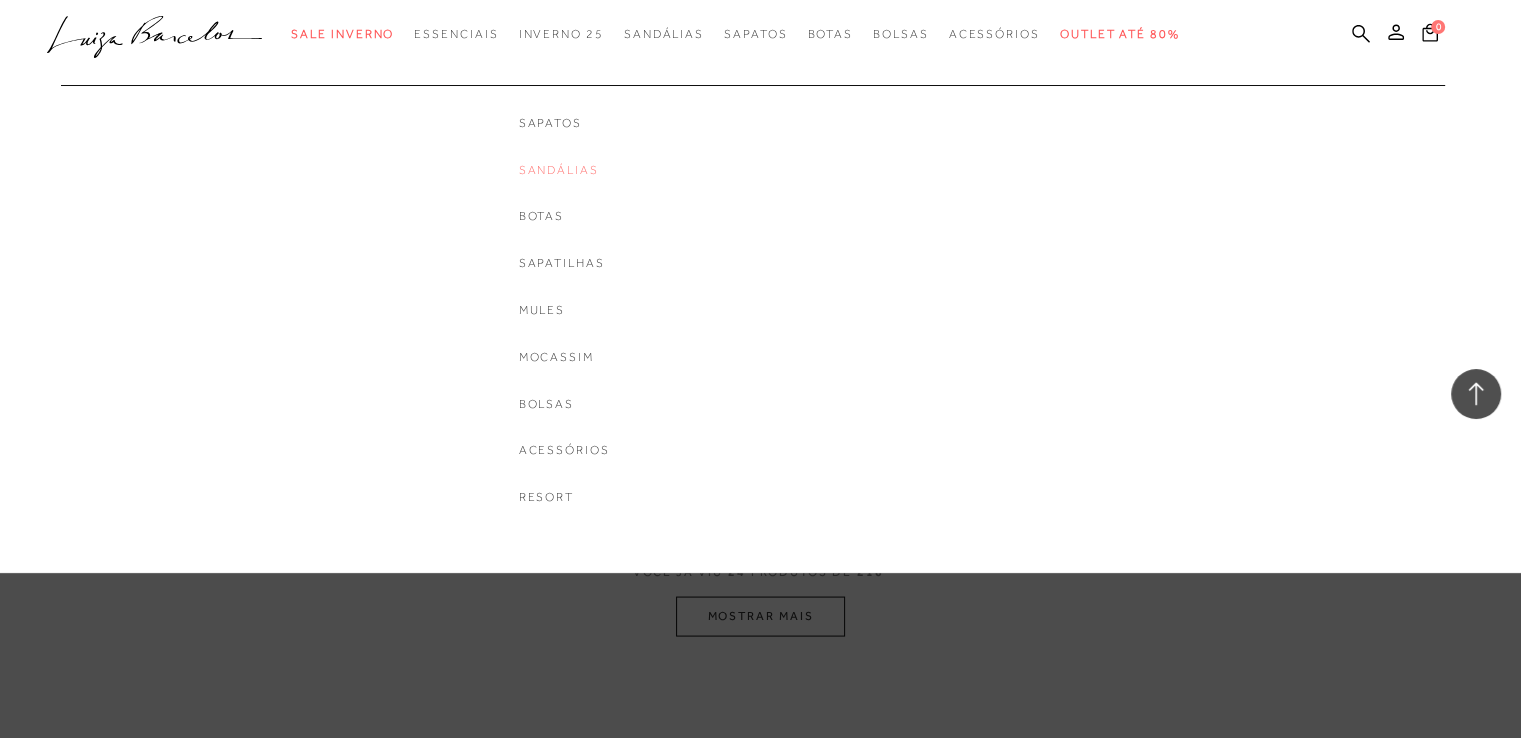 click on "Sandálias" at bounding box center [564, 170] 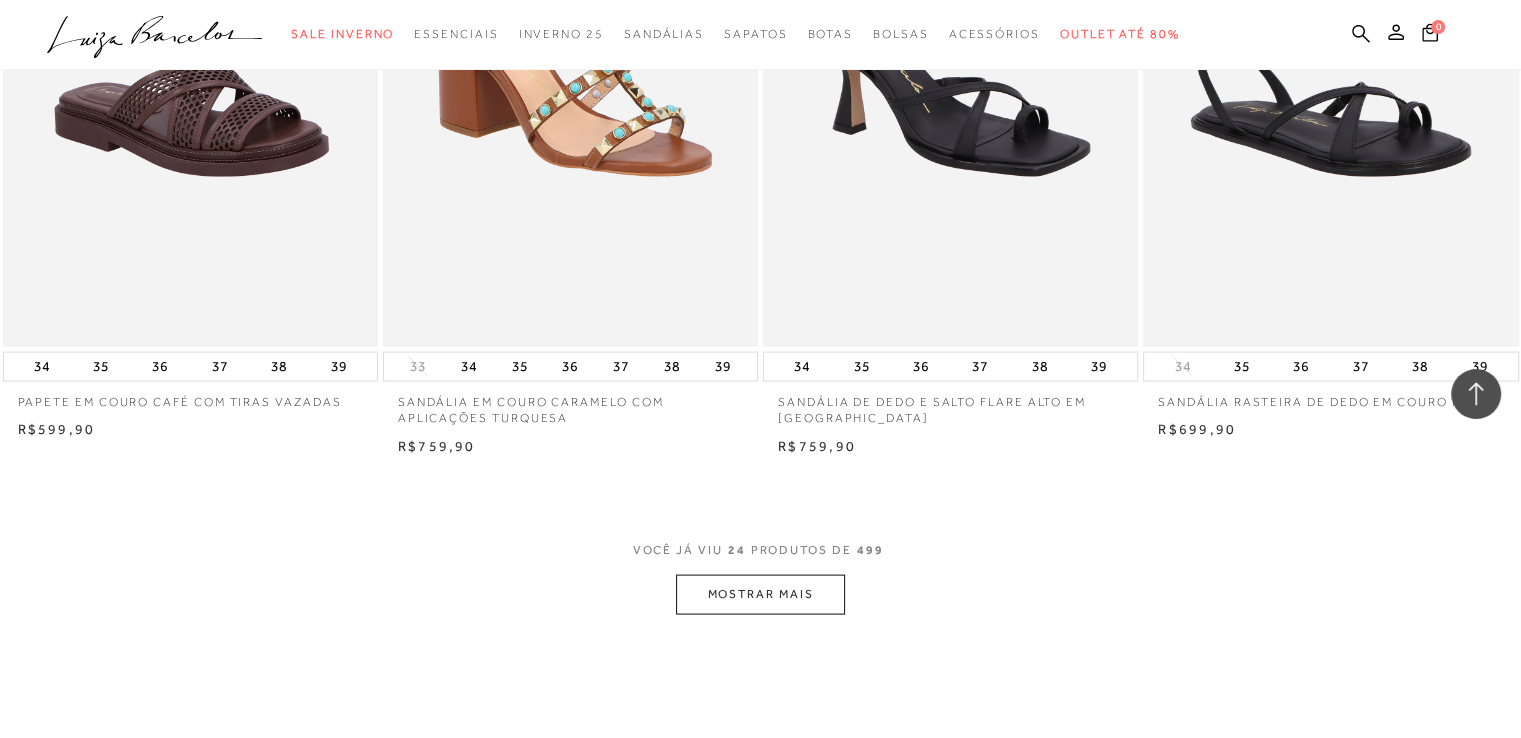 scroll, scrollTop: 4000, scrollLeft: 0, axis: vertical 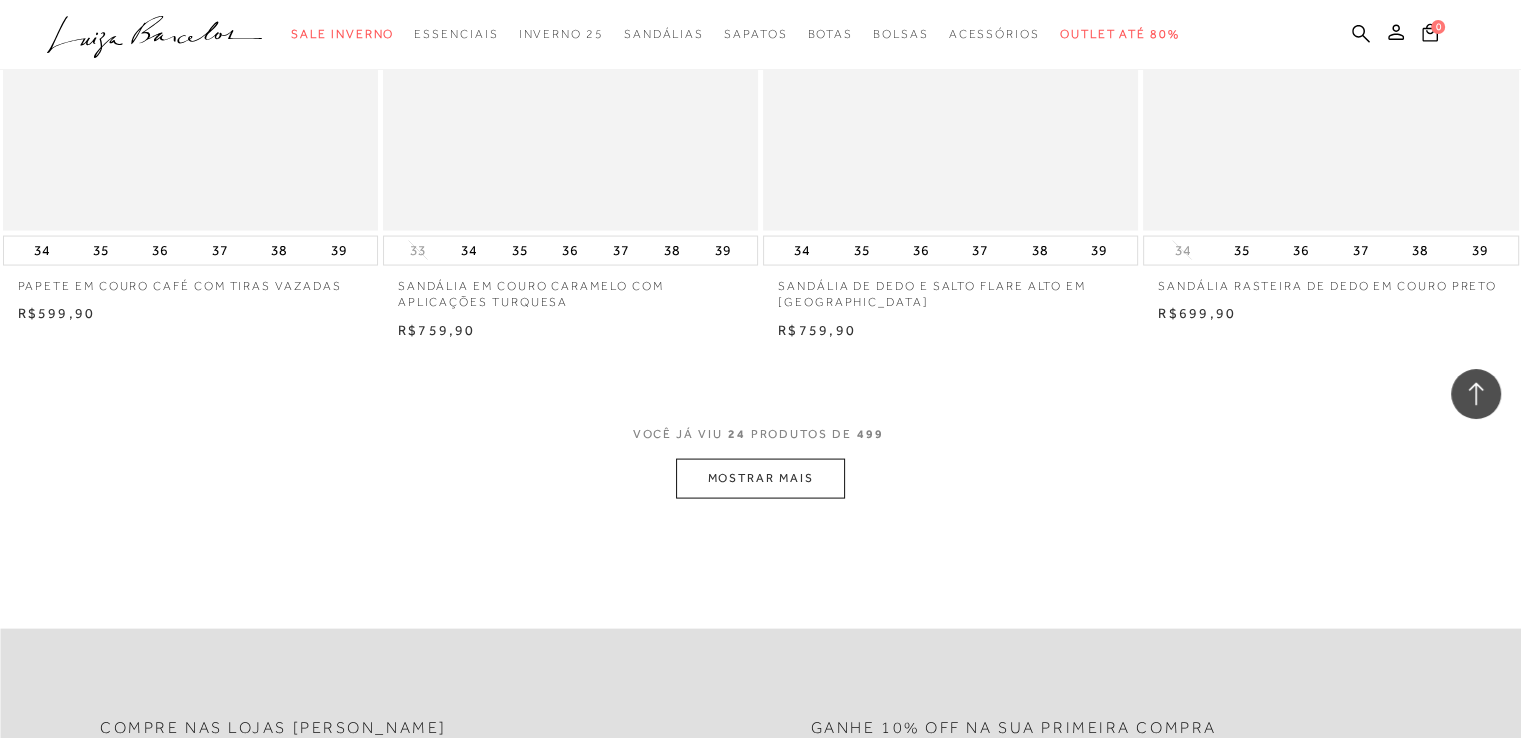 click on "MOSTRAR MAIS" at bounding box center (760, 478) 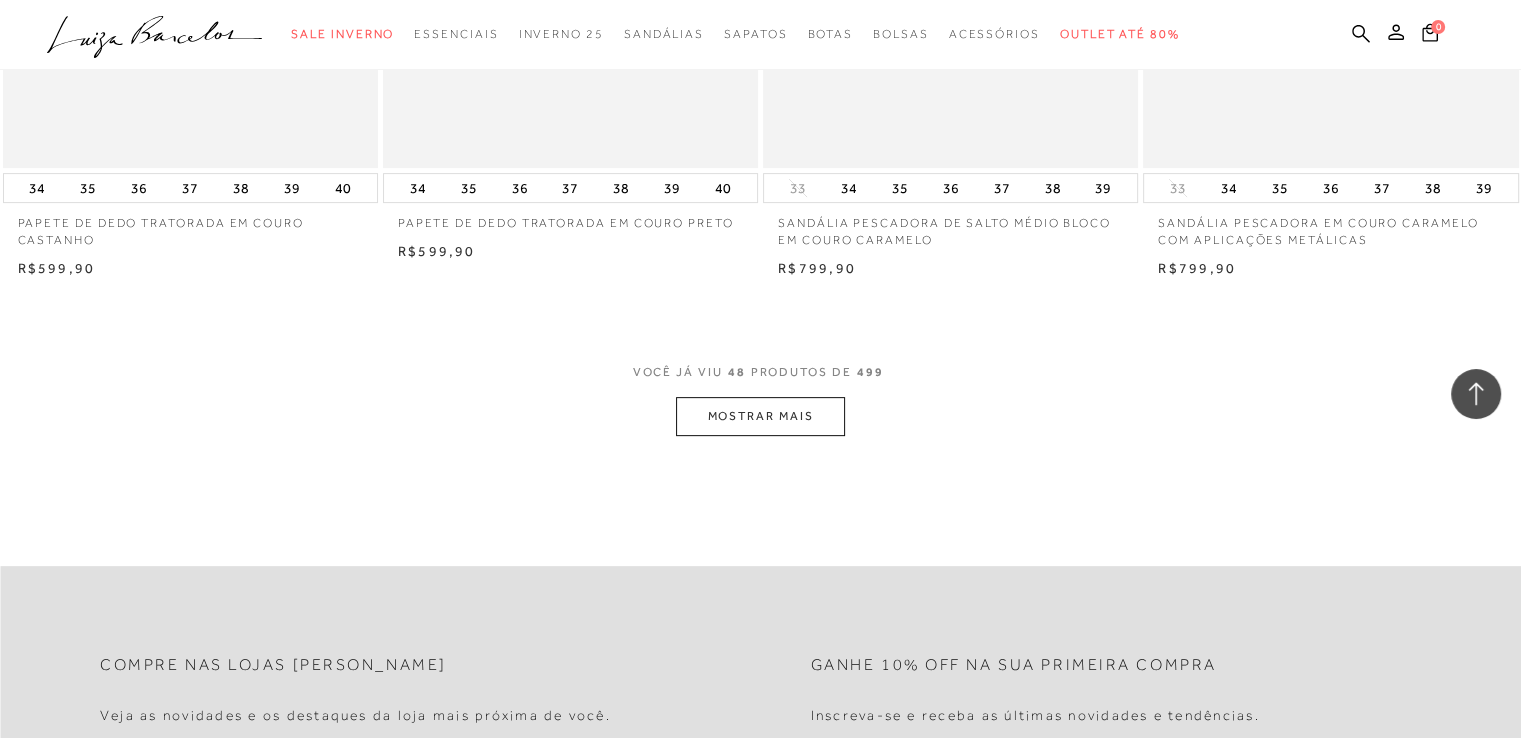 scroll, scrollTop: 8300, scrollLeft: 0, axis: vertical 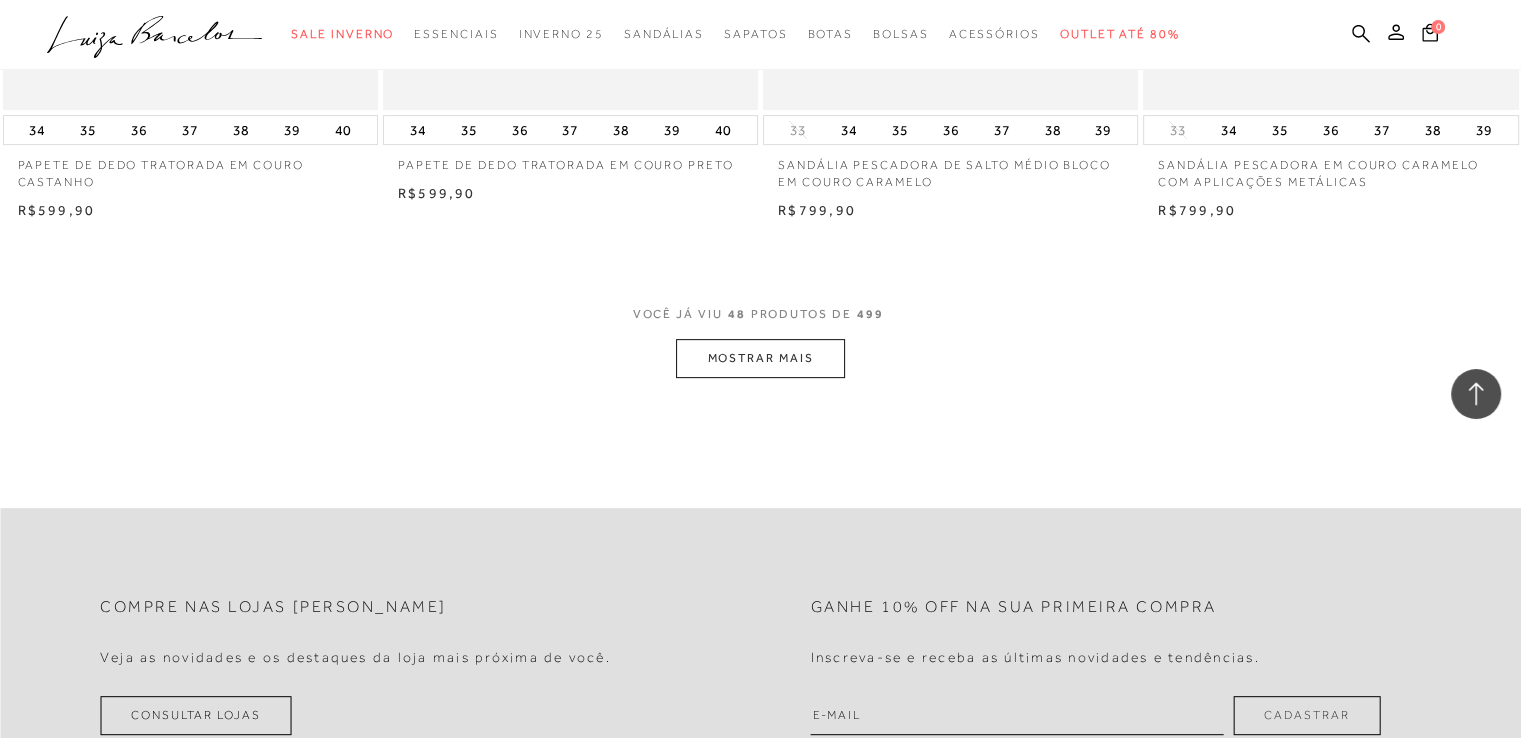 click on "MOSTRAR MAIS" at bounding box center (760, 358) 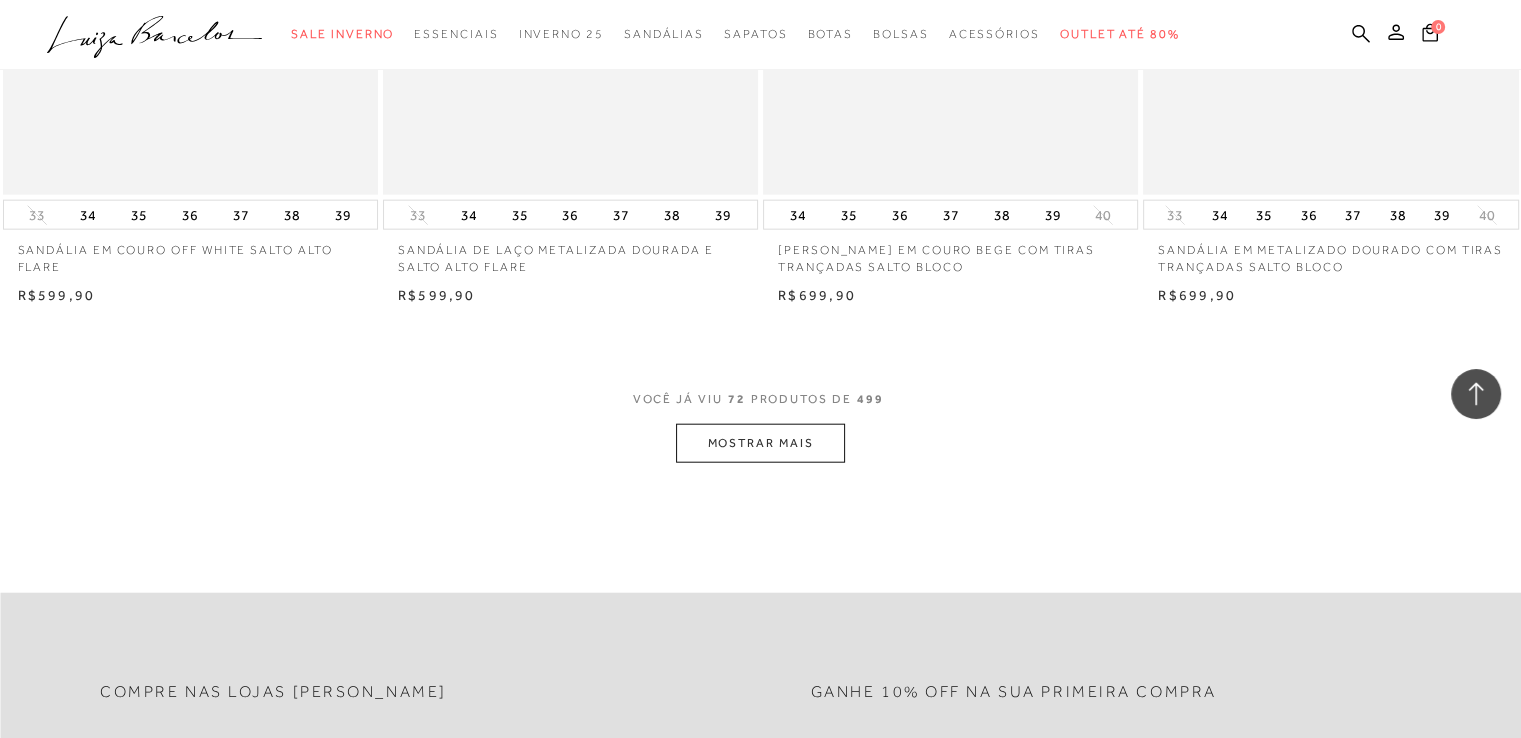 scroll, scrollTop: 12400, scrollLeft: 0, axis: vertical 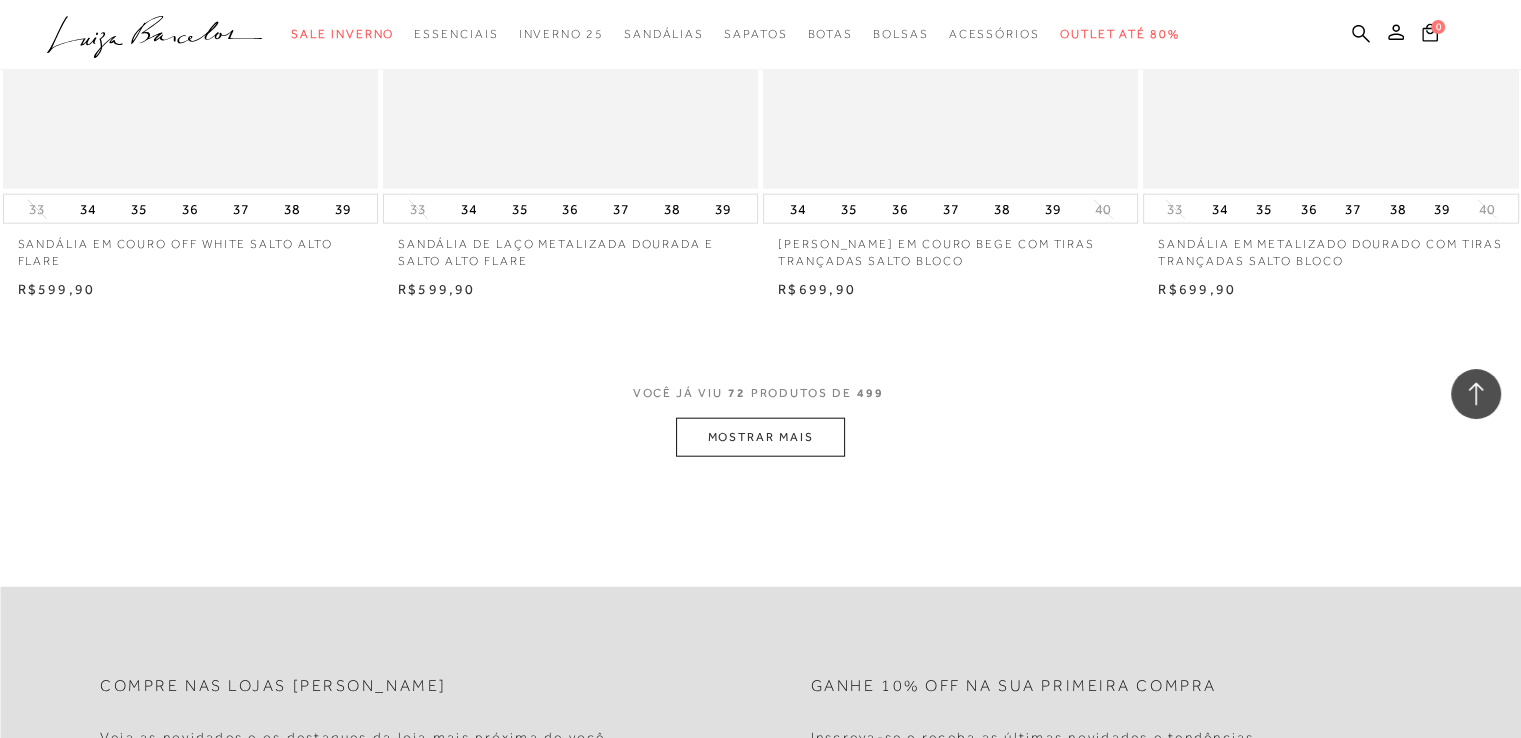 click on "MOSTRAR MAIS" at bounding box center [760, 437] 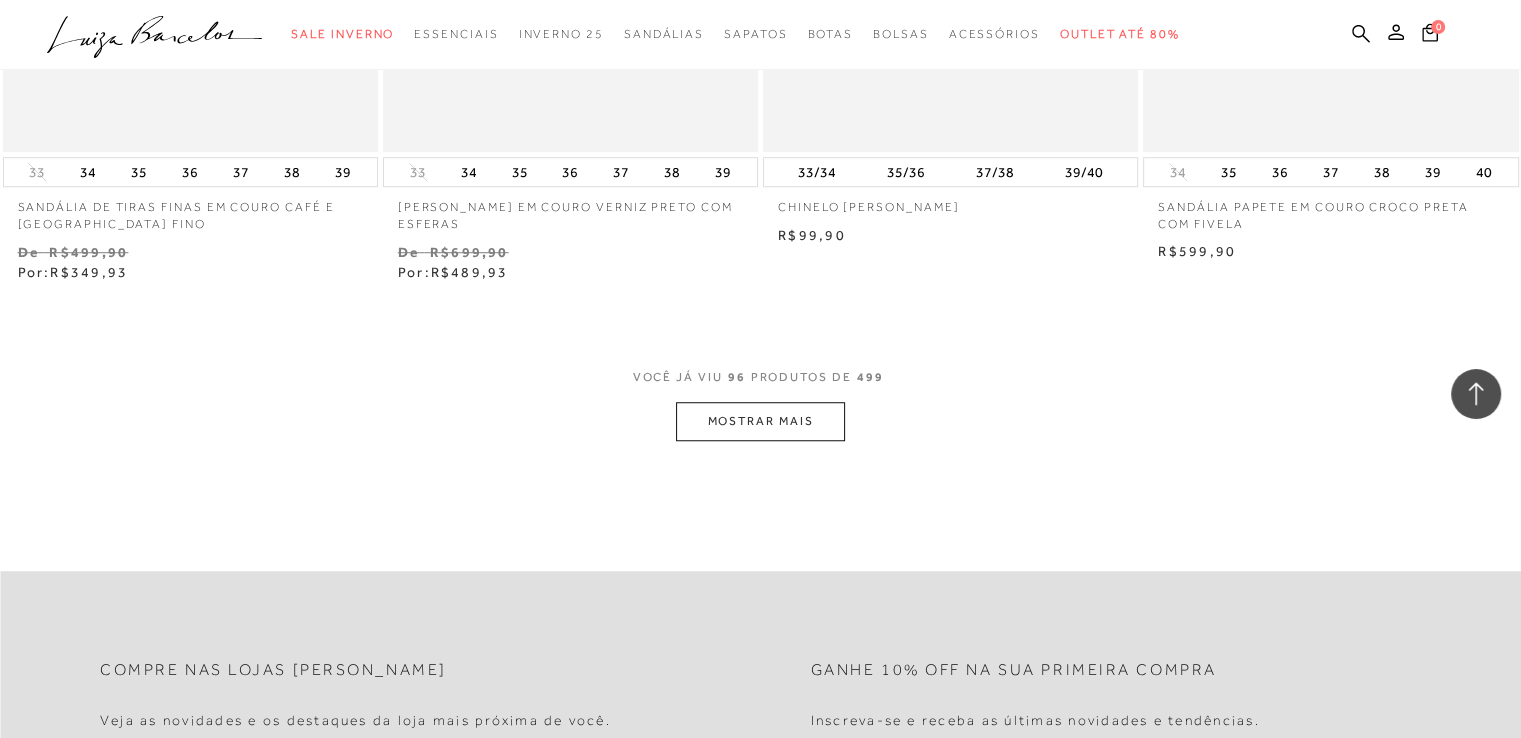 scroll, scrollTop: 16700, scrollLeft: 0, axis: vertical 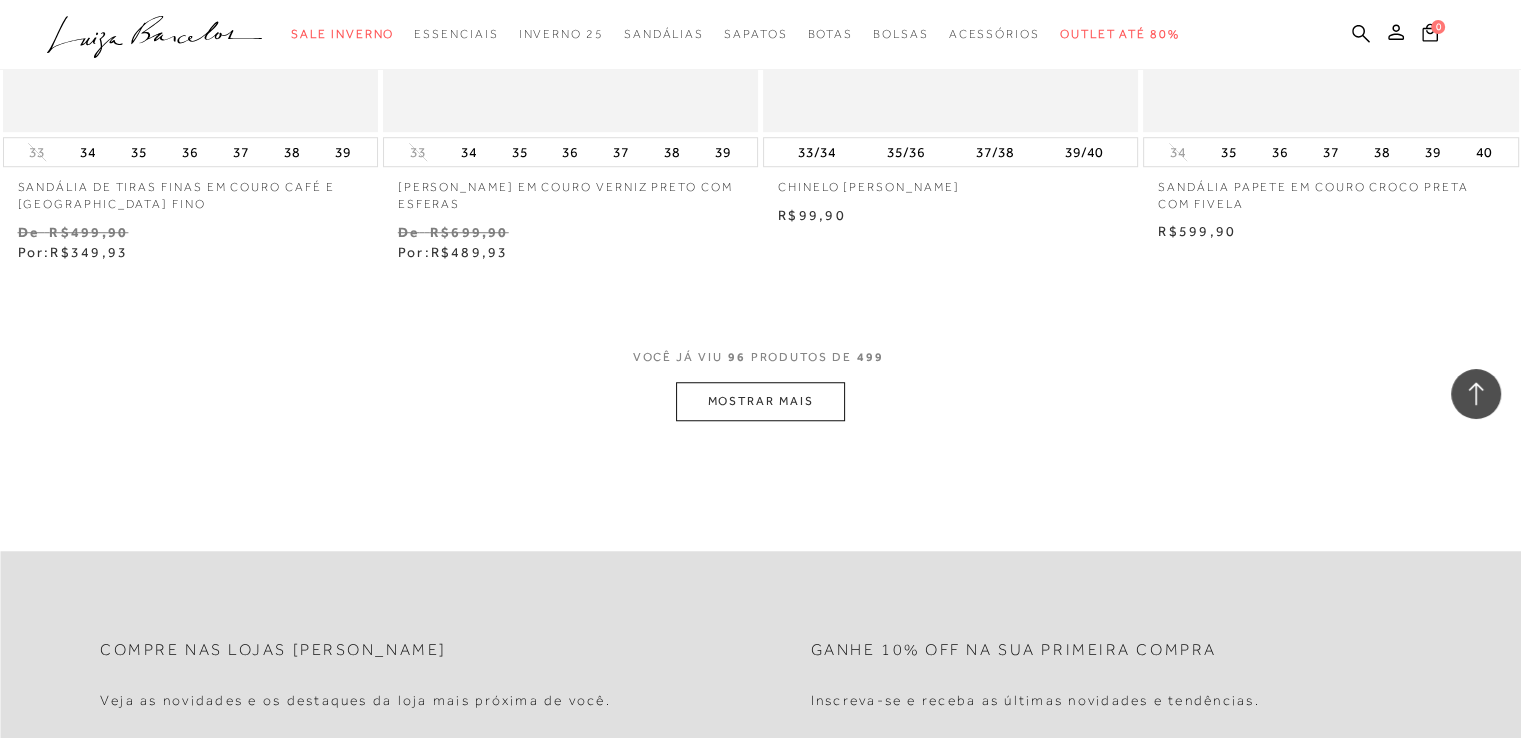 click on "MOSTRAR MAIS" at bounding box center [760, 401] 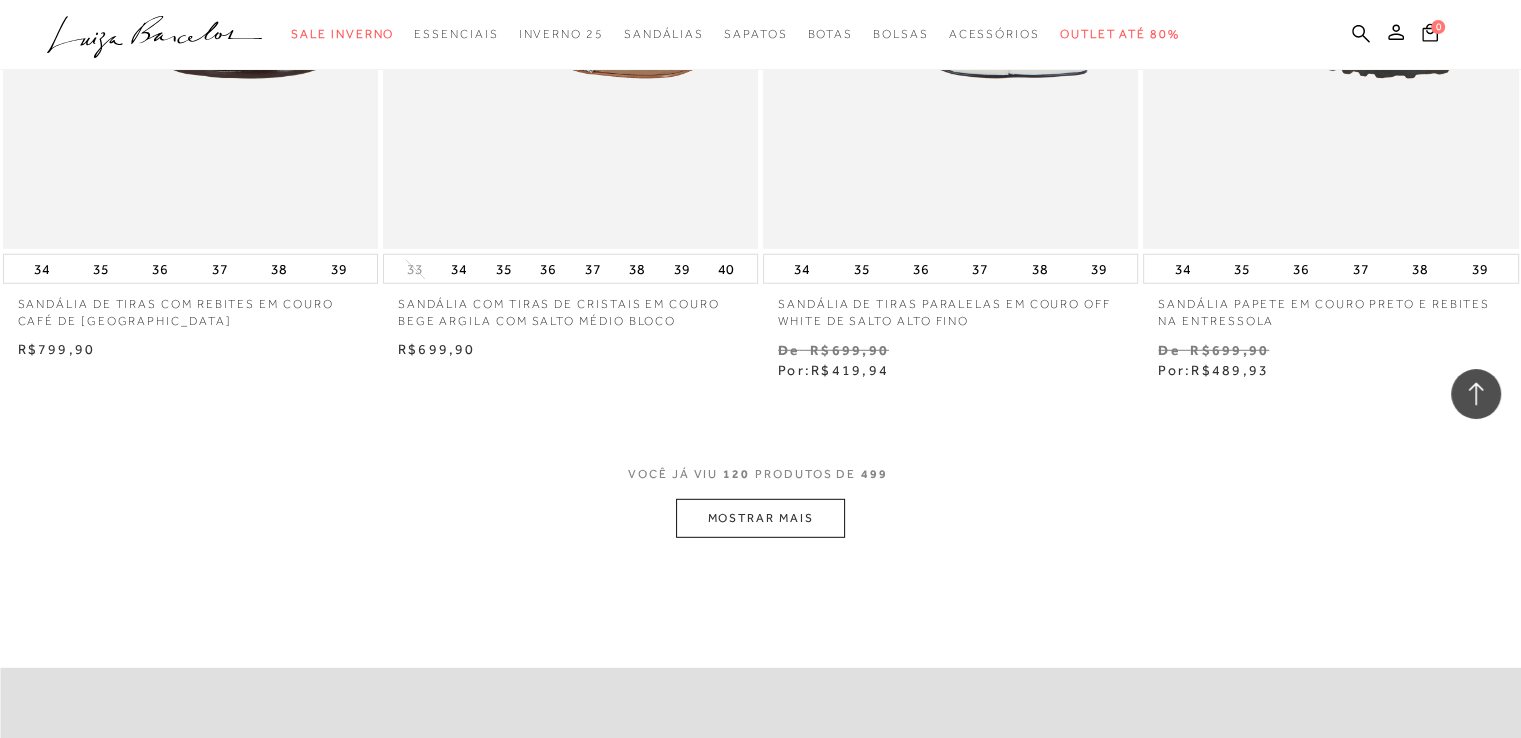scroll, scrollTop: 21000, scrollLeft: 0, axis: vertical 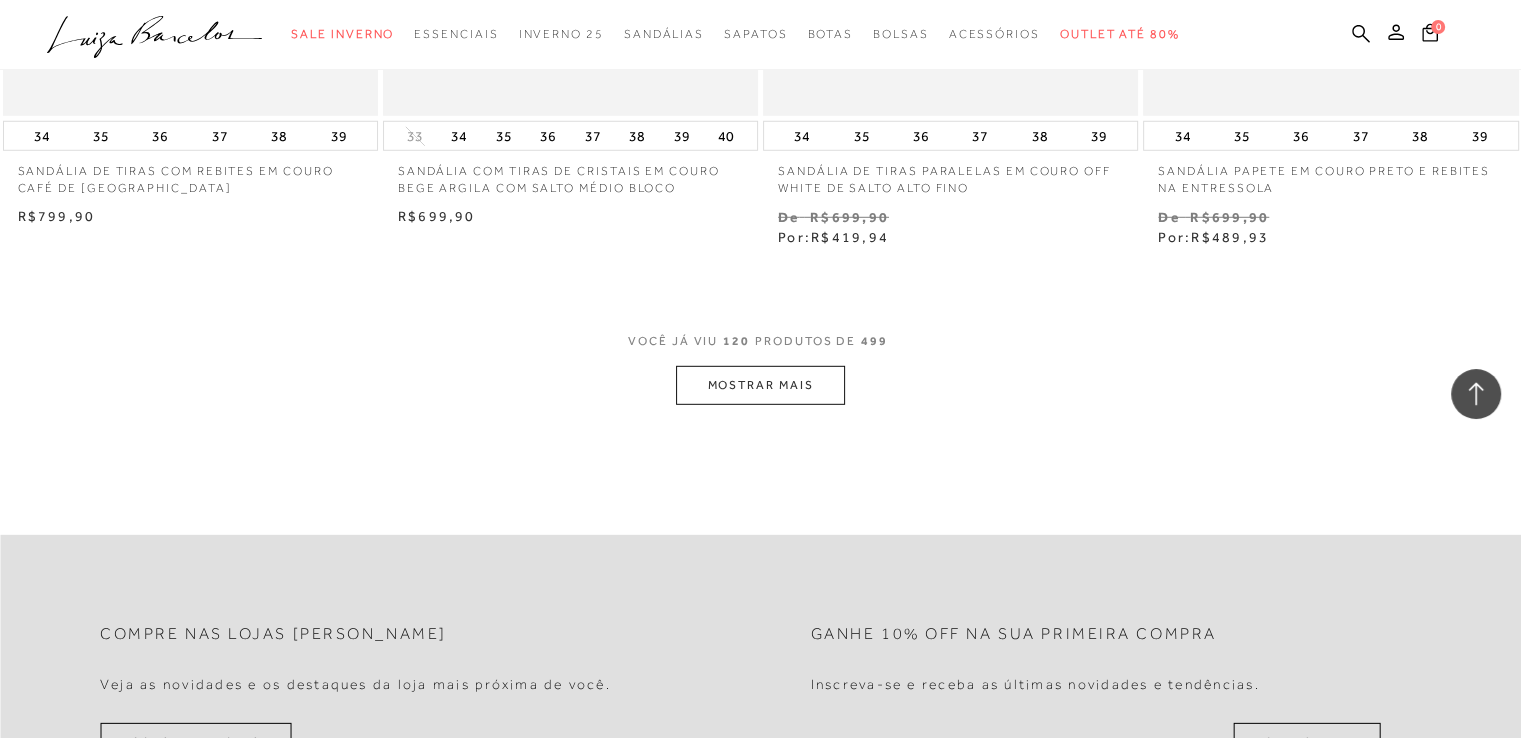 click on "MOSTRAR MAIS" at bounding box center [760, 385] 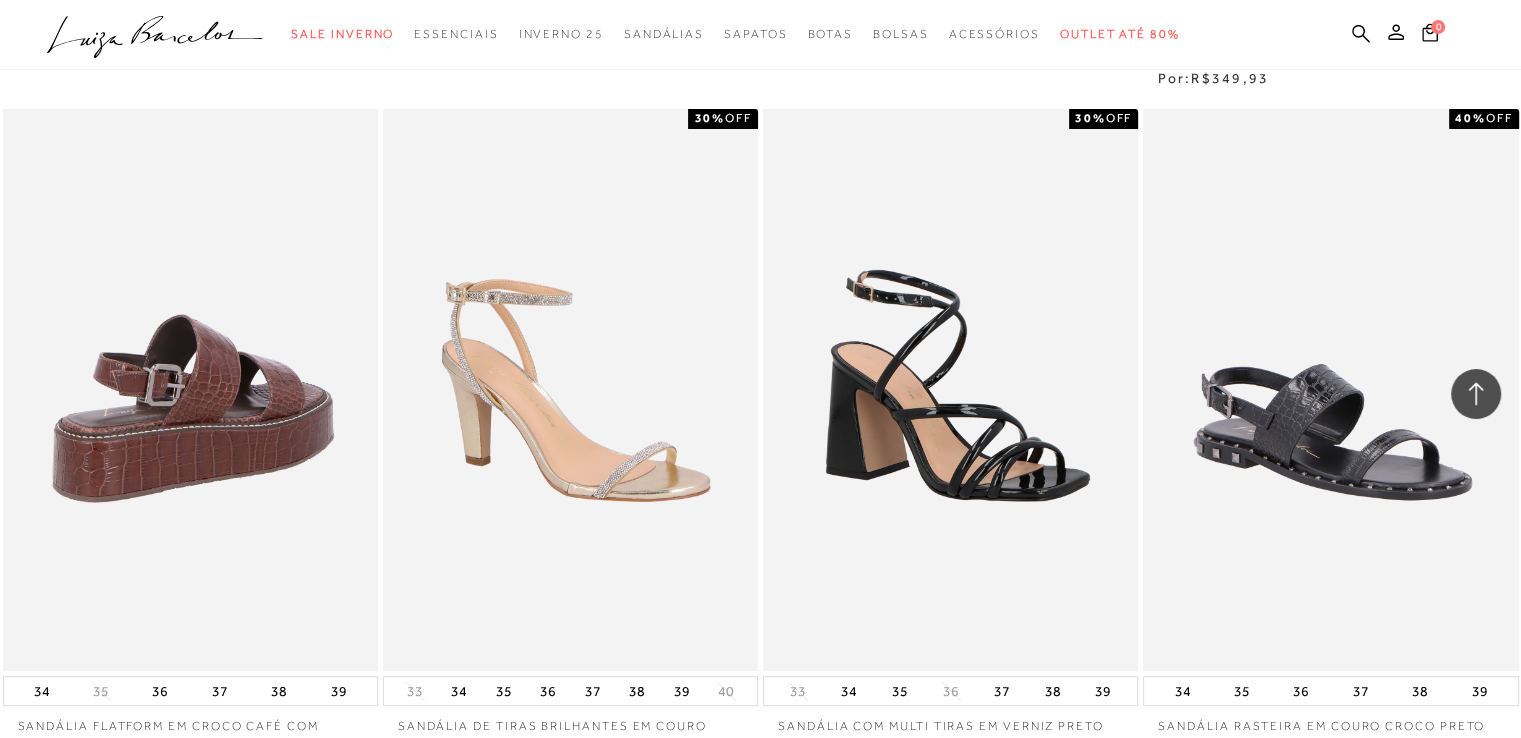 scroll, scrollTop: 23500, scrollLeft: 0, axis: vertical 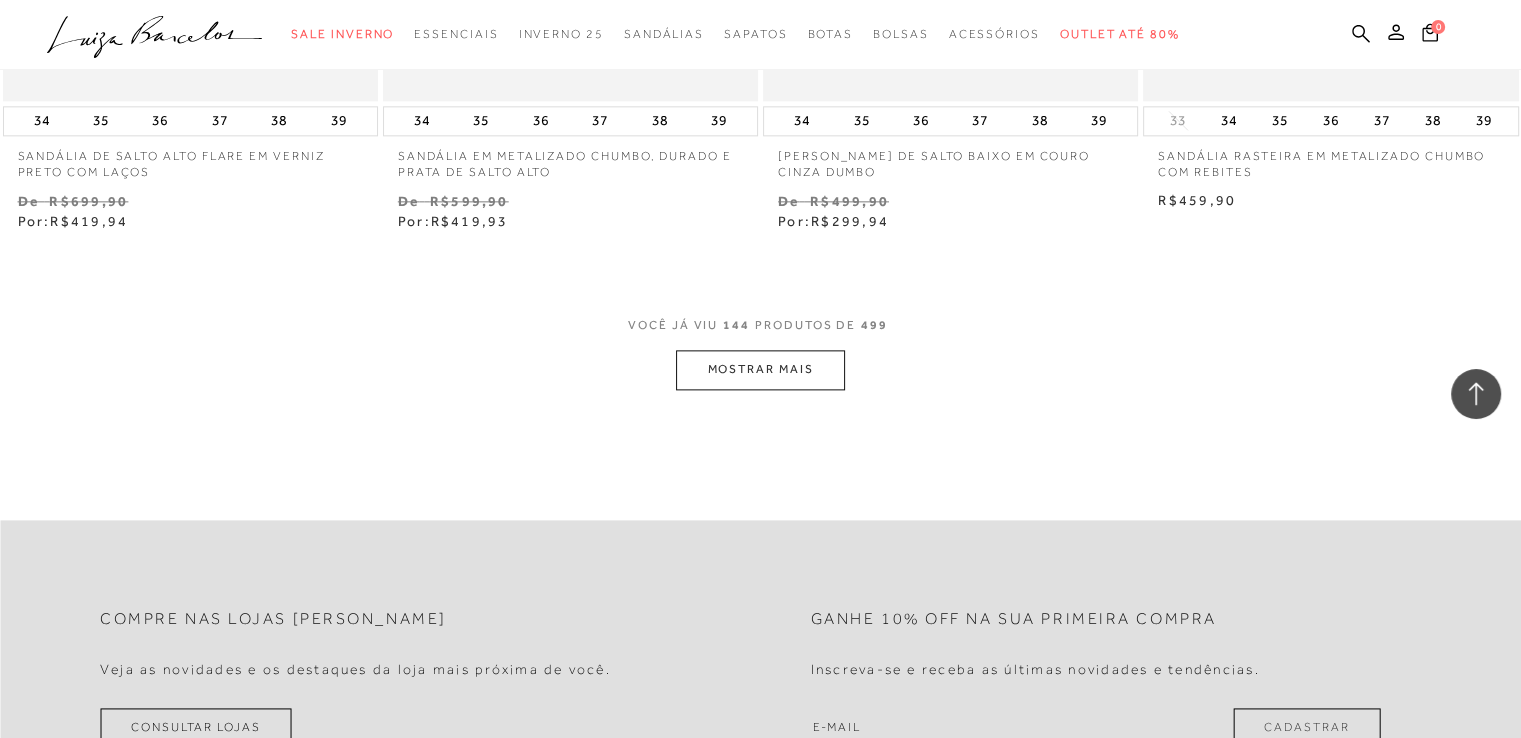 click on "MOSTRAR MAIS" at bounding box center (760, 369) 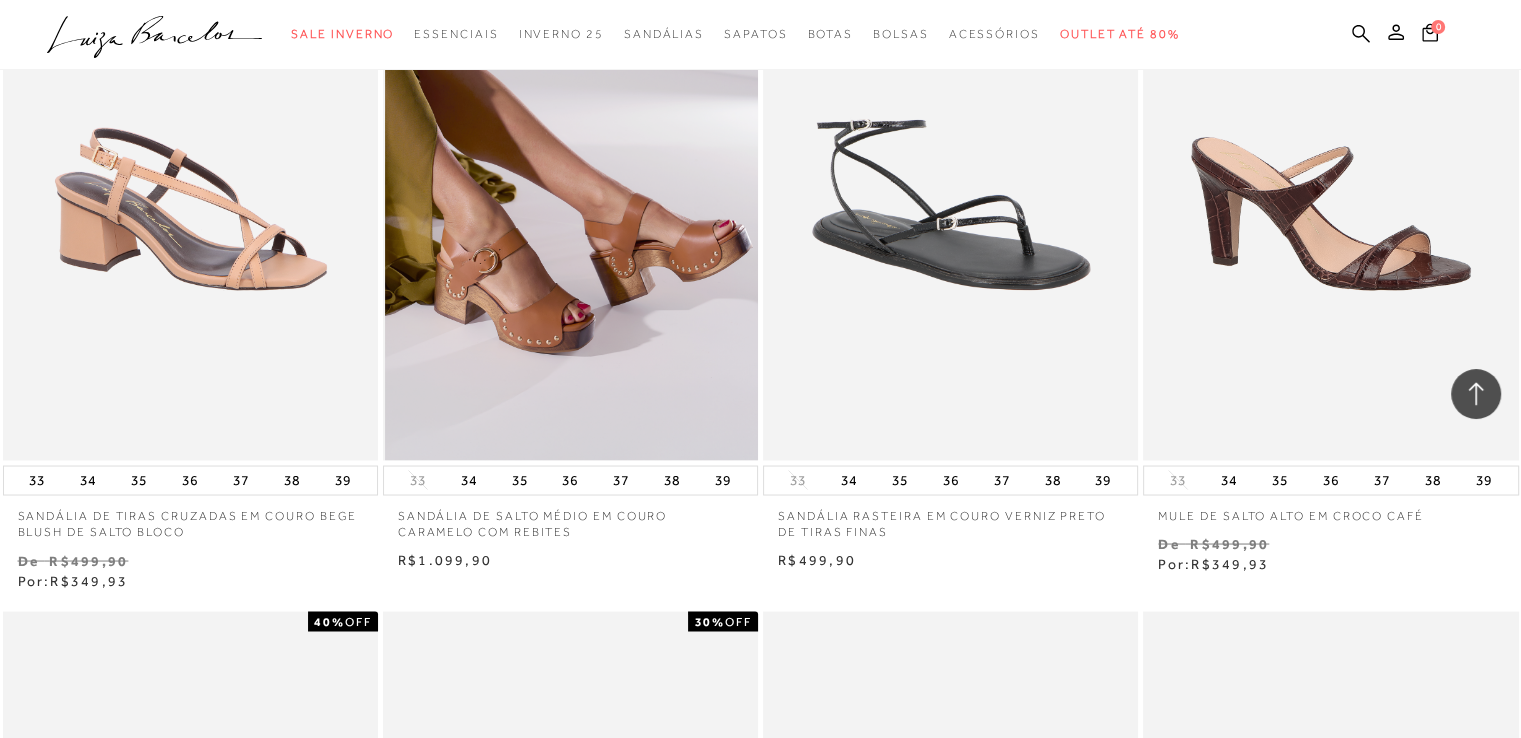 scroll, scrollTop: 26300, scrollLeft: 0, axis: vertical 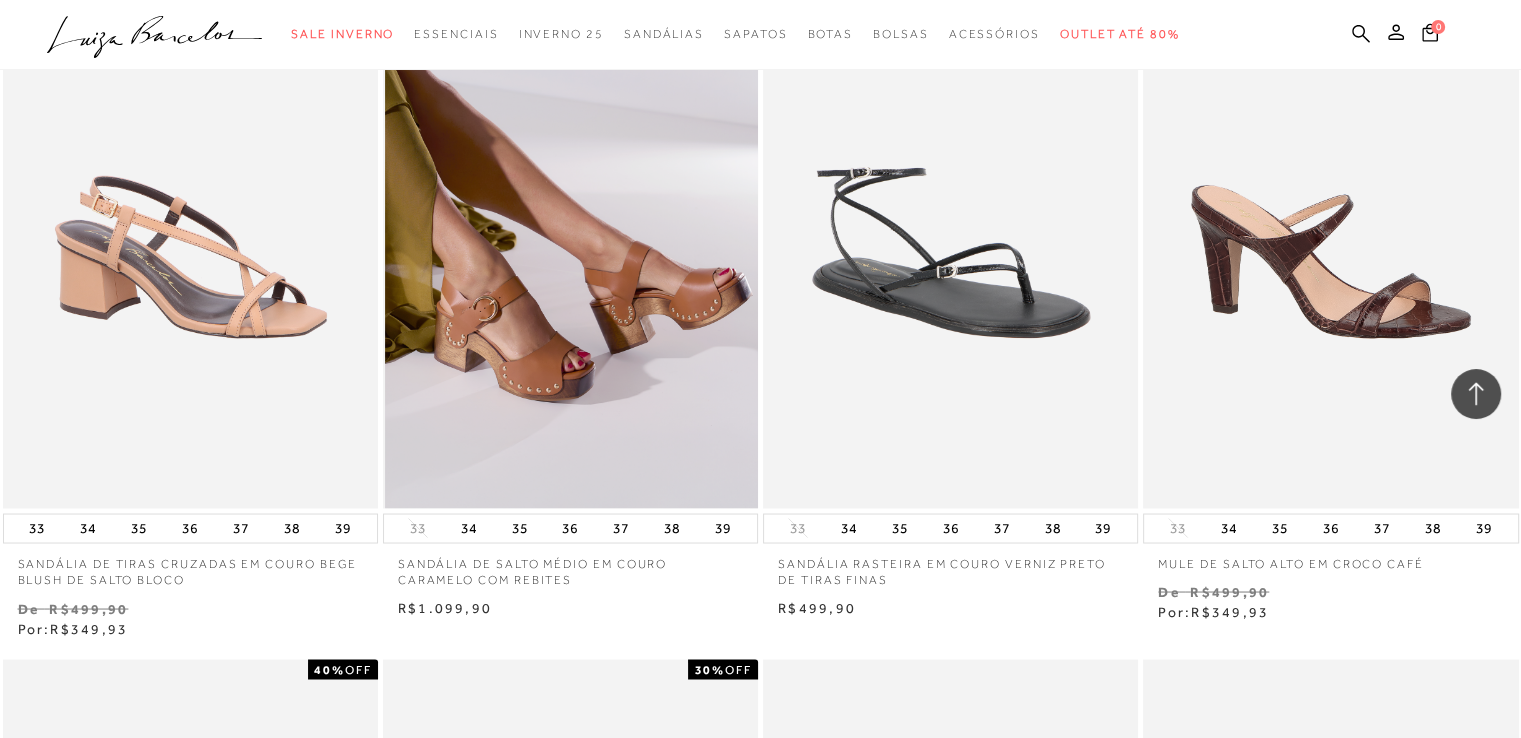 click at bounding box center (571, 226) 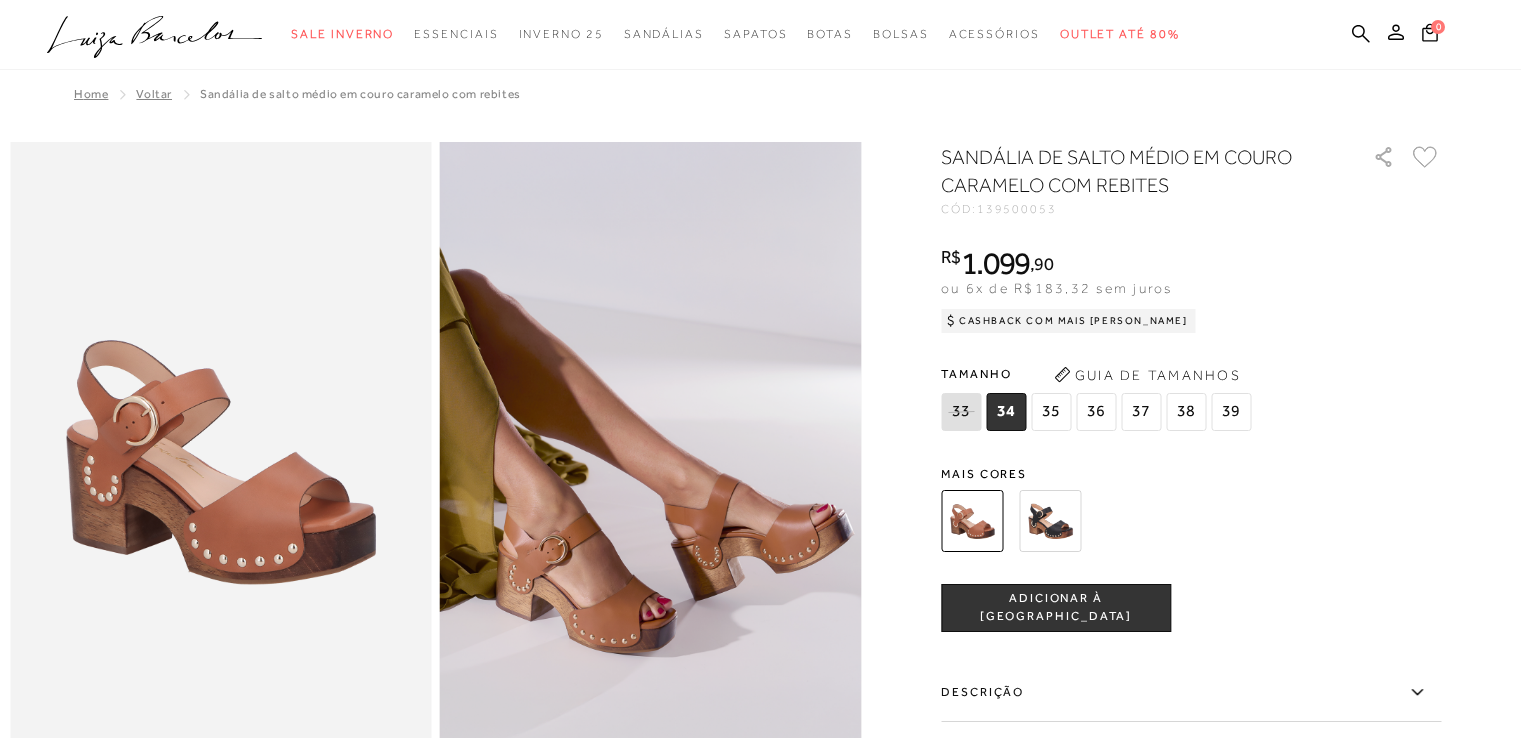 scroll, scrollTop: 0, scrollLeft: 0, axis: both 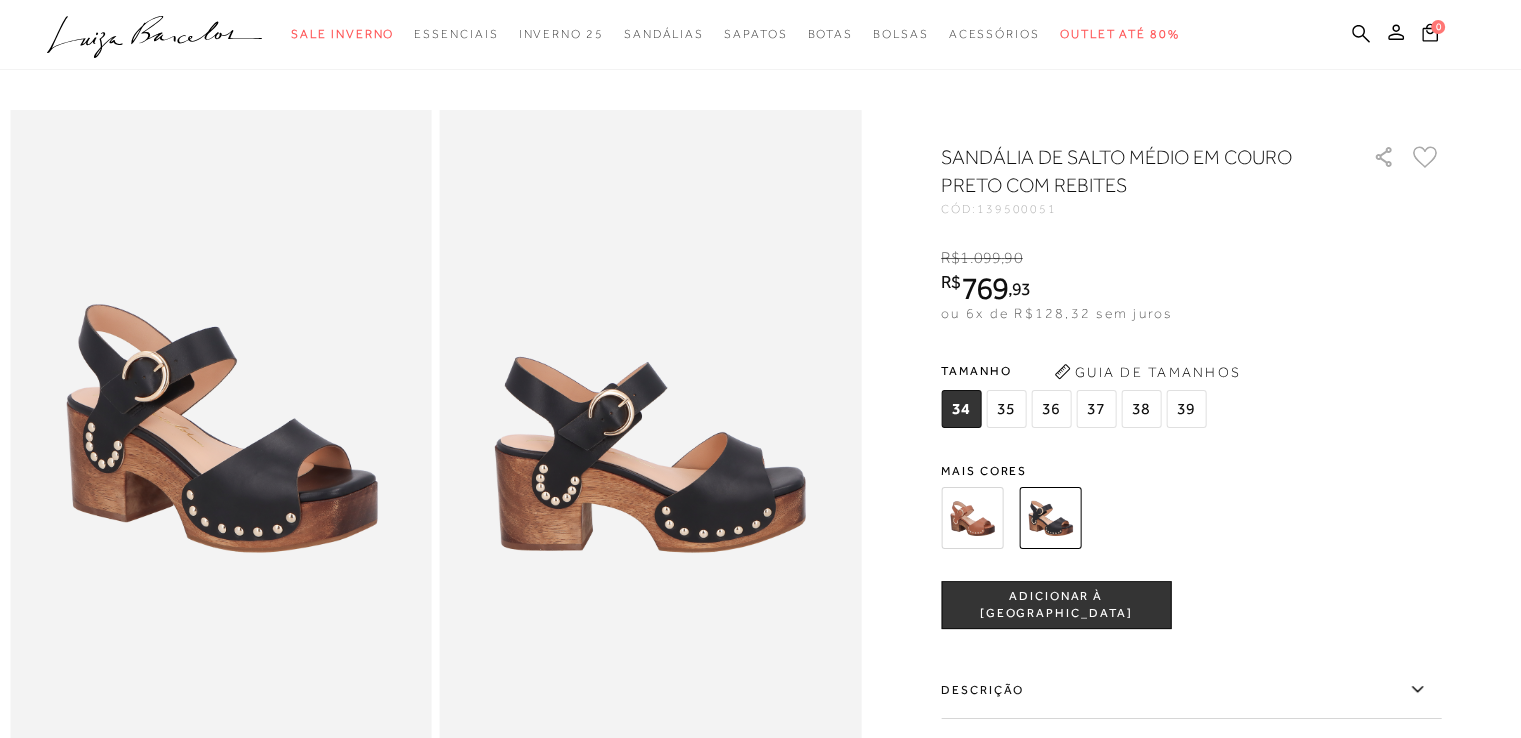 click at bounding box center (972, 518) 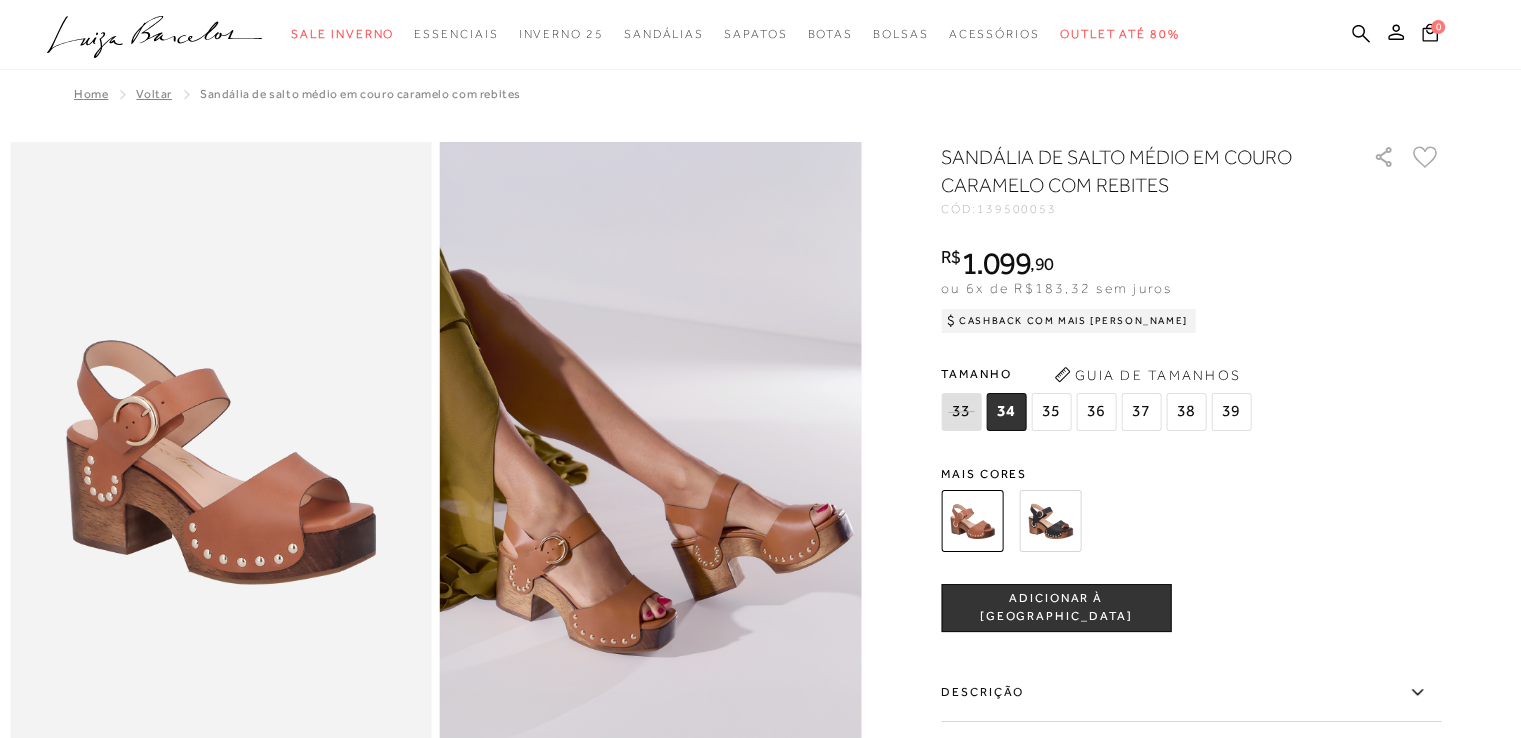 scroll, scrollTop: 0, scrollLeft: 0, axis: both 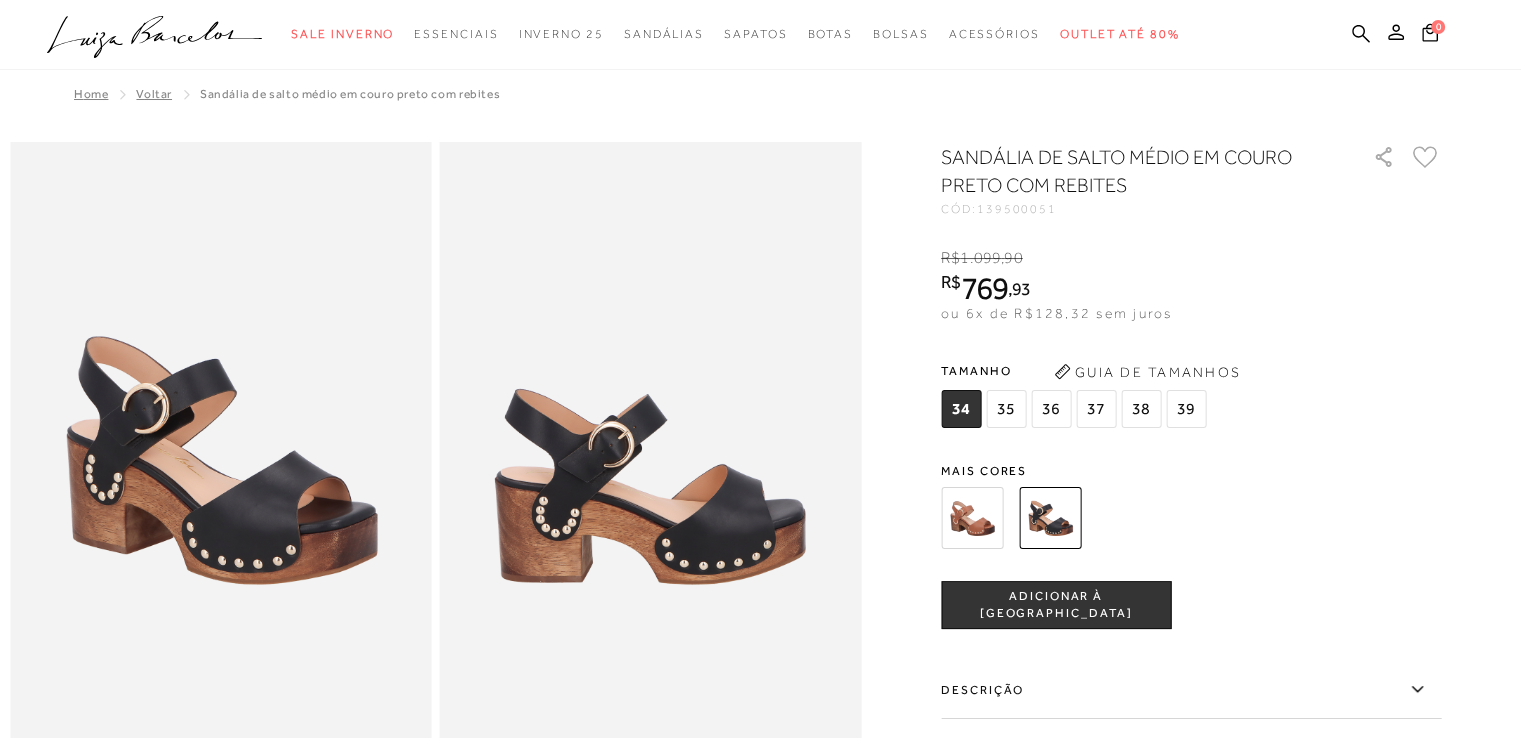 click at bounding box center [972, 518] 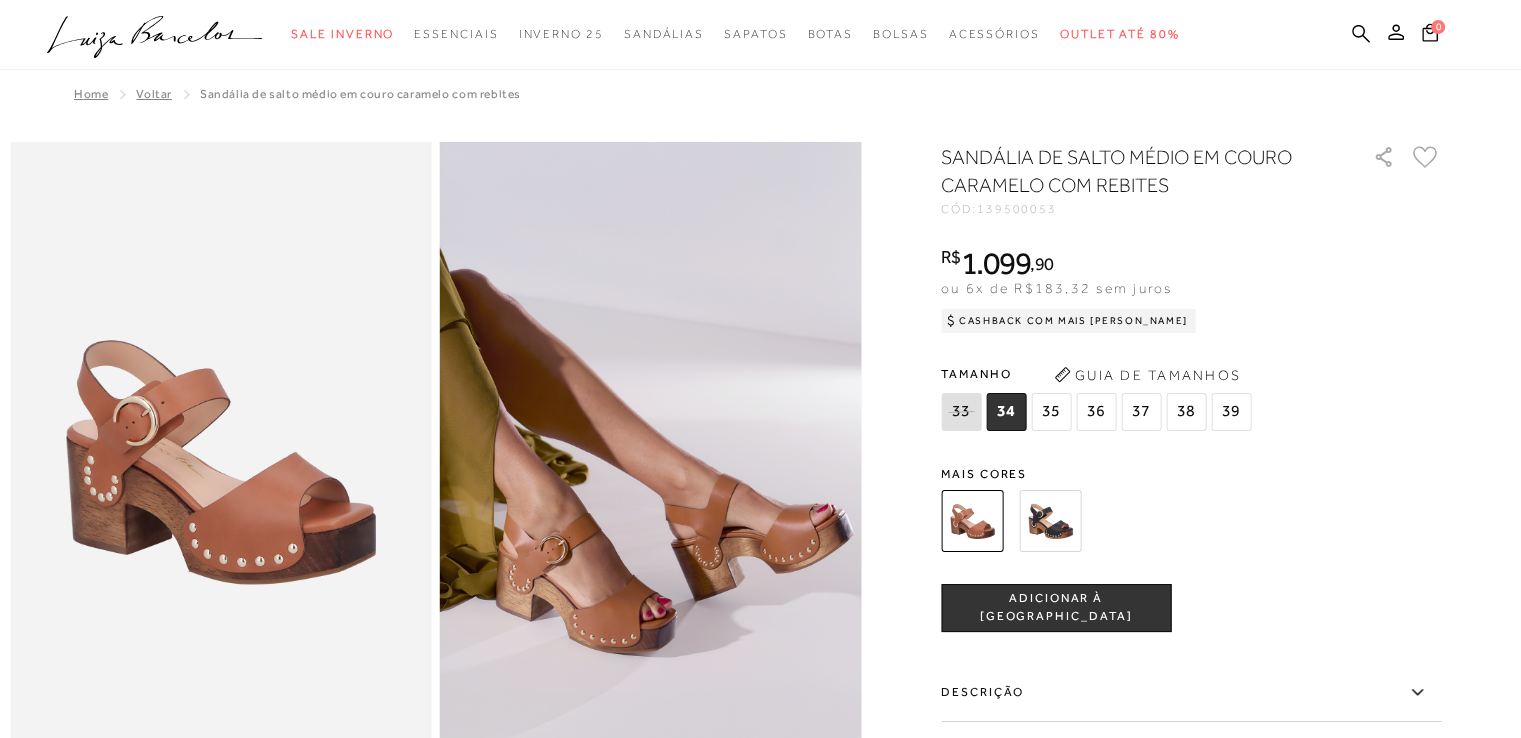 scroll, scrollTop: 0, scrollLeft: 0, axis: both 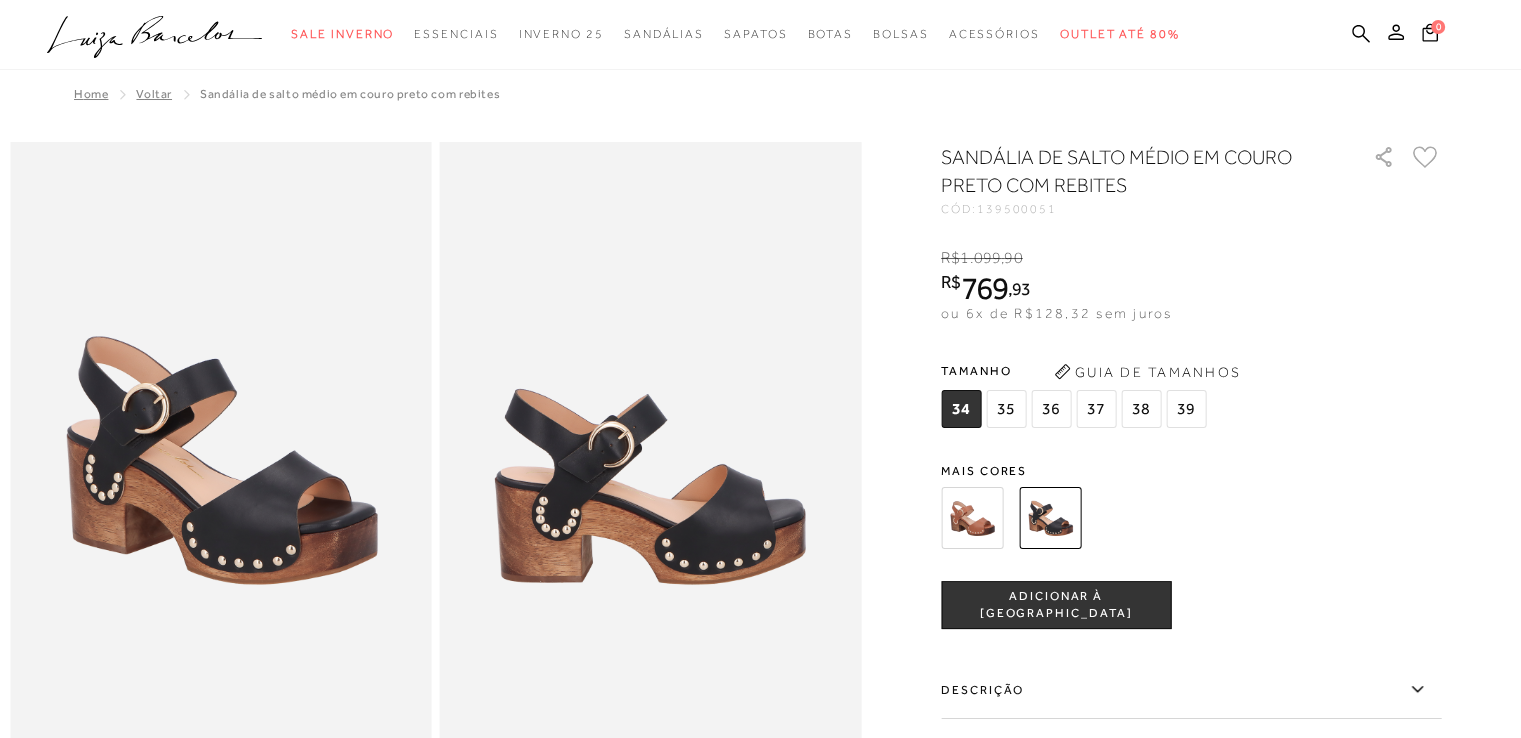 click at bounding box center [972, 518] 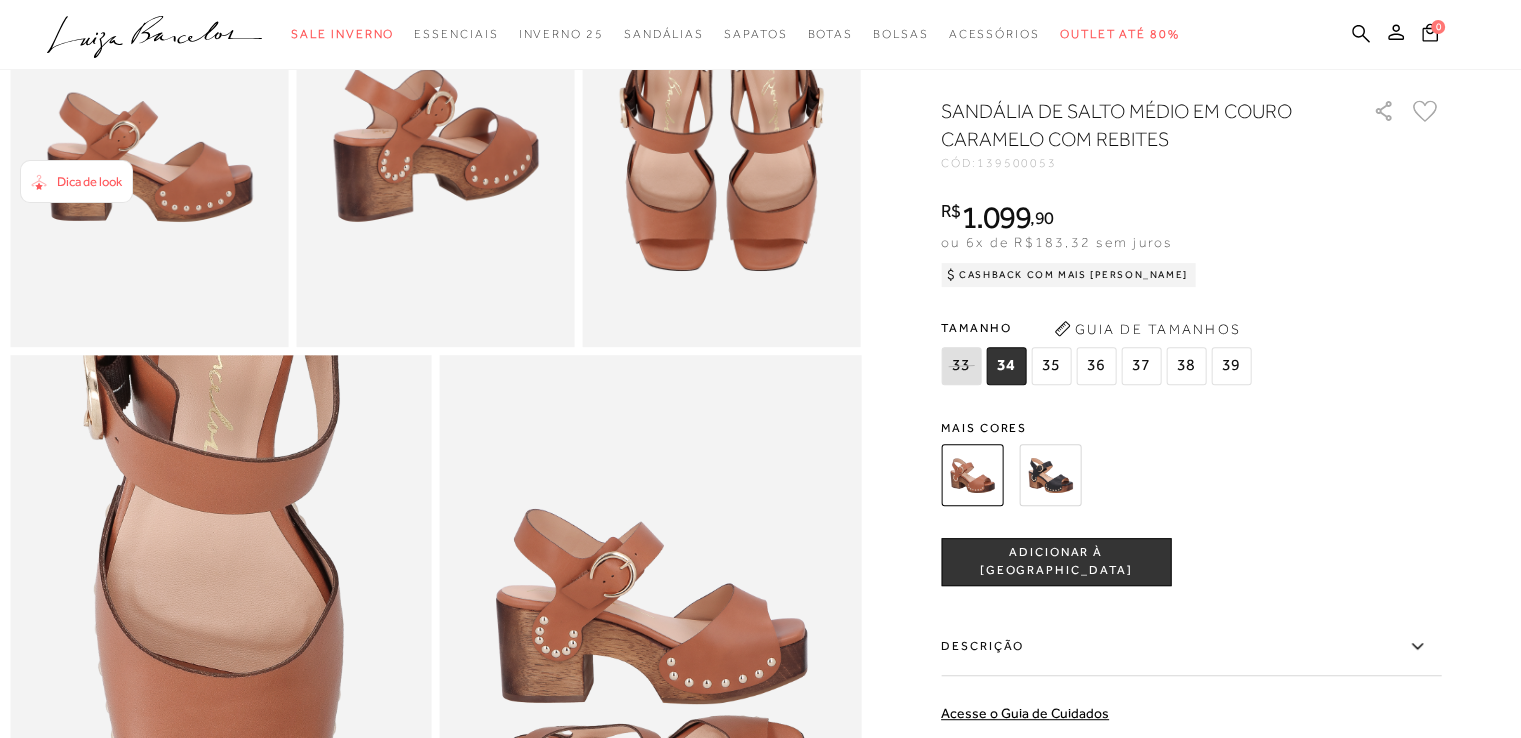 scroll, scrollTop: 800, scrollLeft: 0, axis: vertical 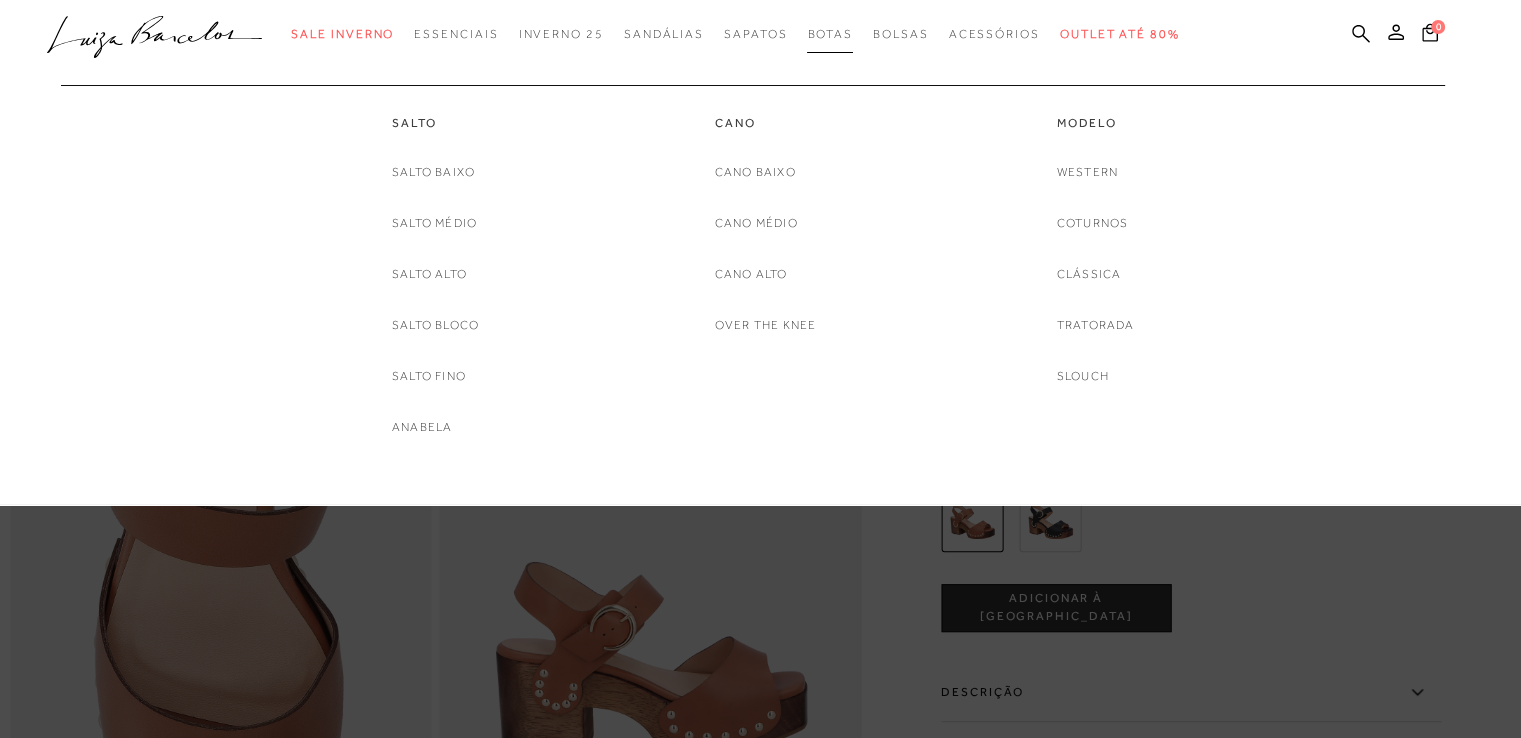 click on "Botas" at bounding box center (830, 34) 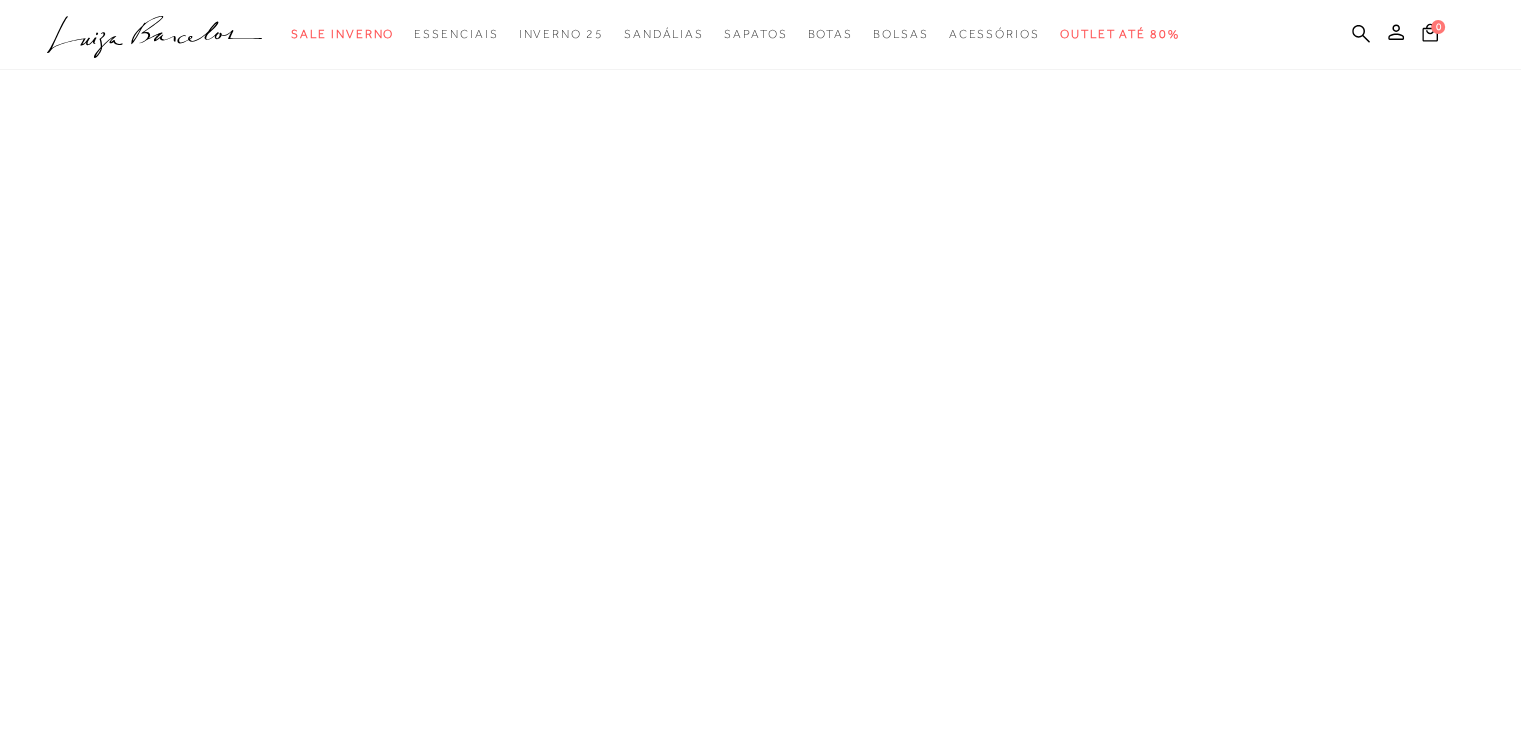 scroll, scrollTop: 0, scrollLeft: 0, axis: both 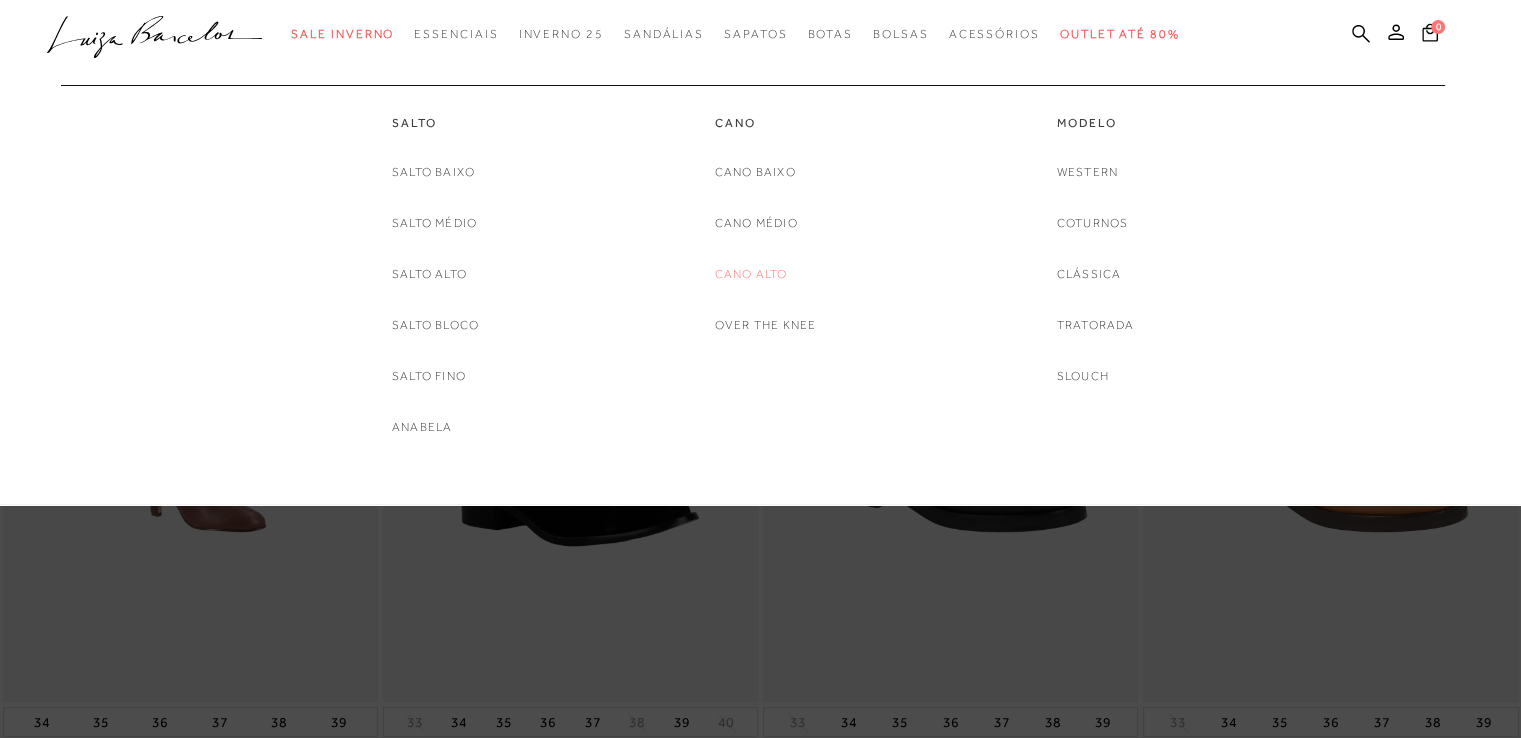 click on "Cano Alto" at bounding box center (751, 274) 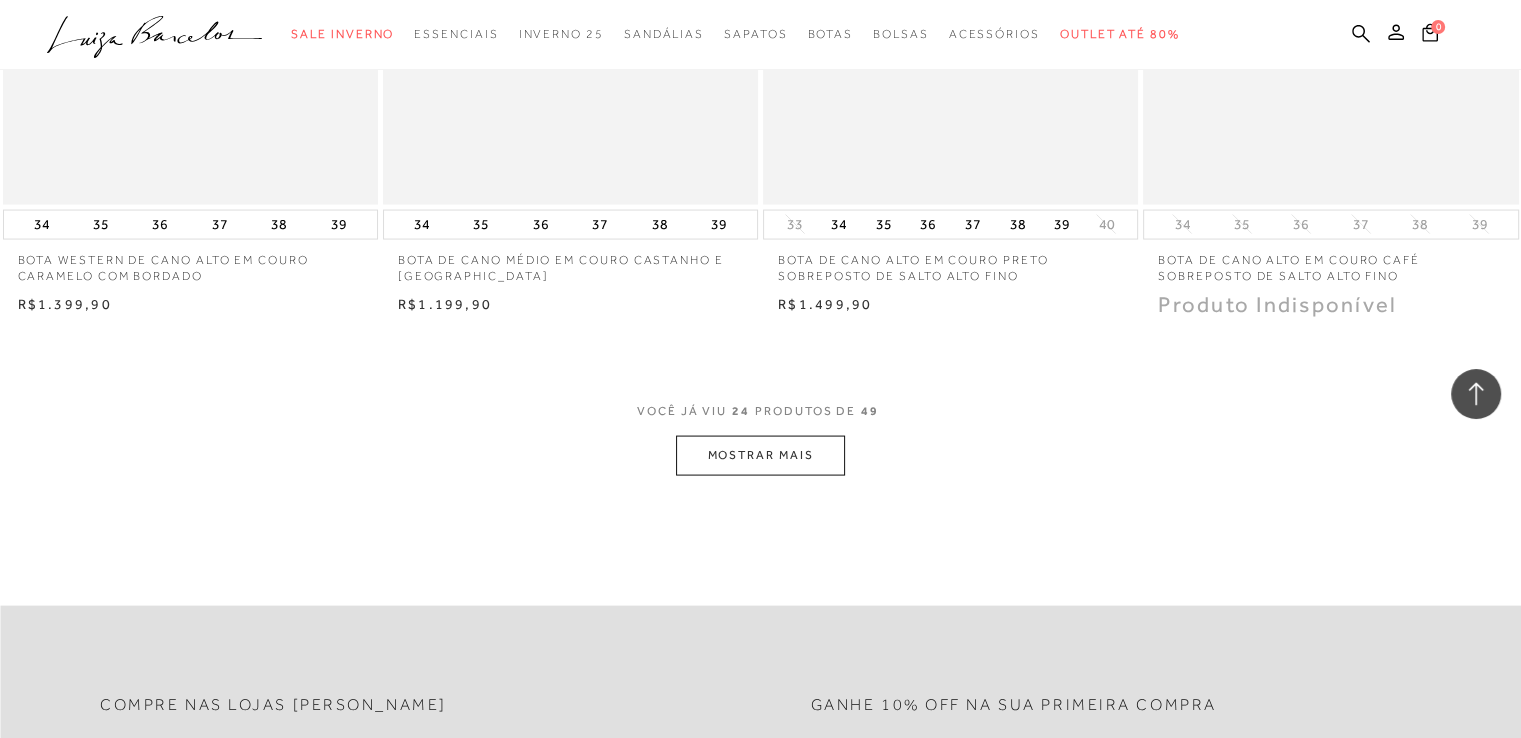 scroll, scrollTop: 4000, scrollLeft: 0, axis: vertical 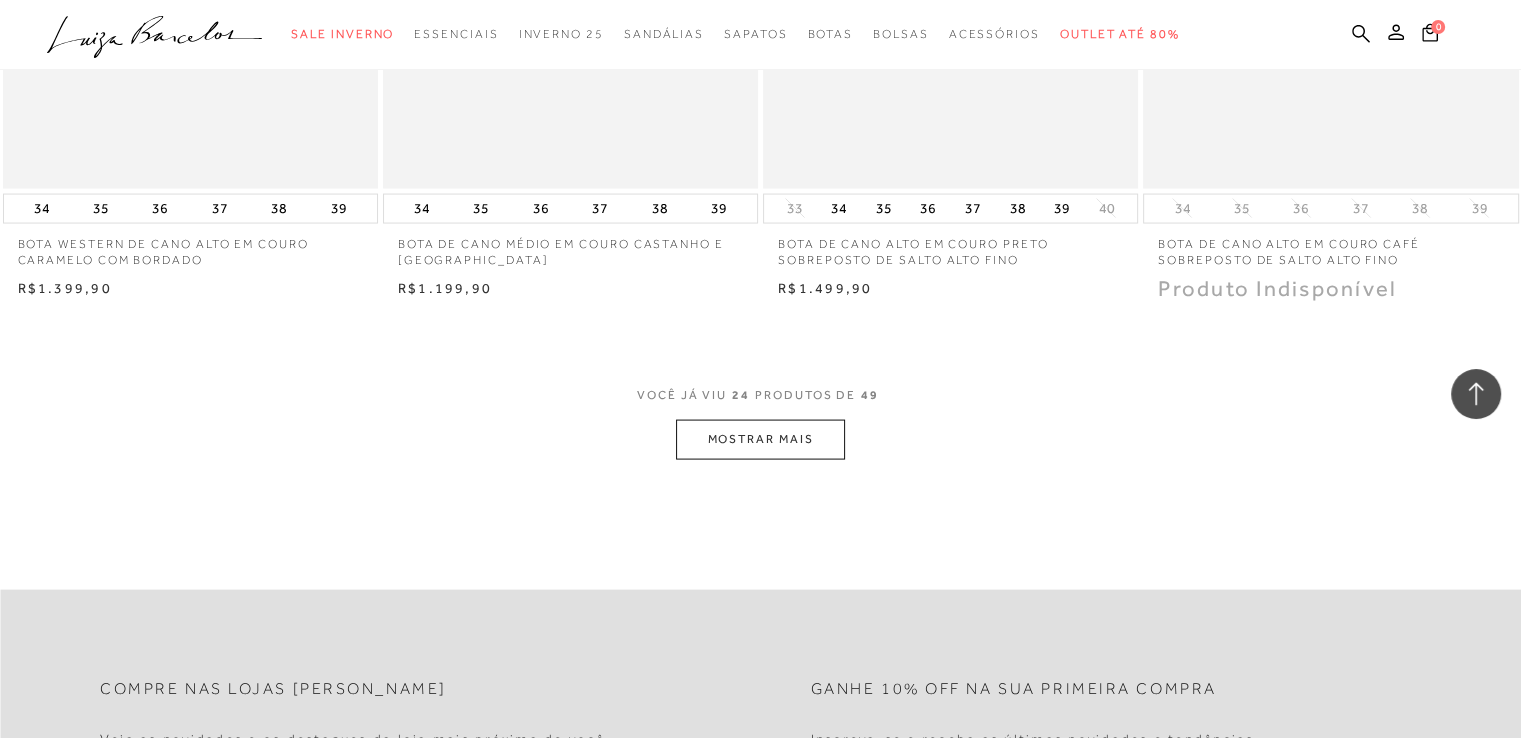 click on "MOSTRAR MAIS" at bounding box center (760, 439) 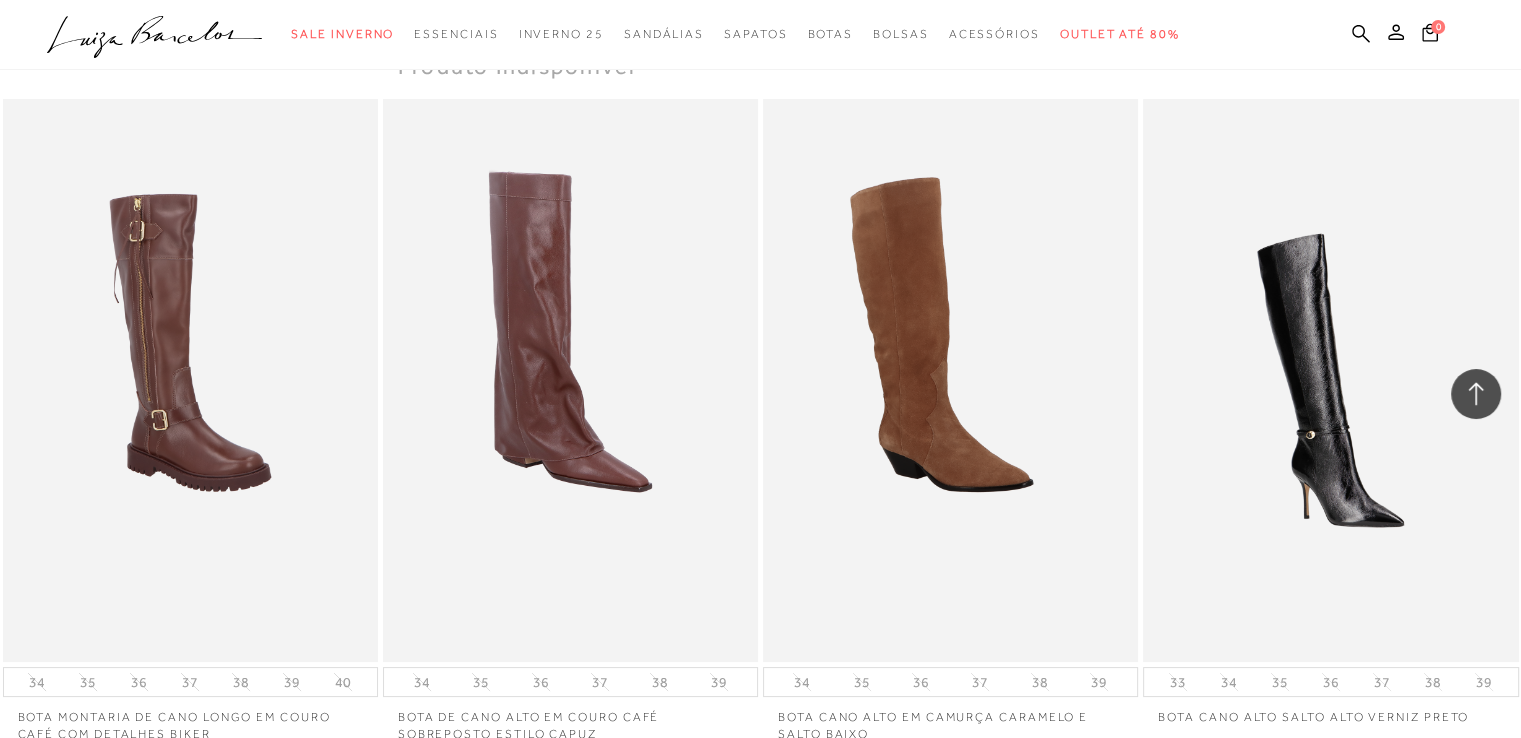 scroll, scrollTop: 7300, scrollLeft: 0, axis: vertical 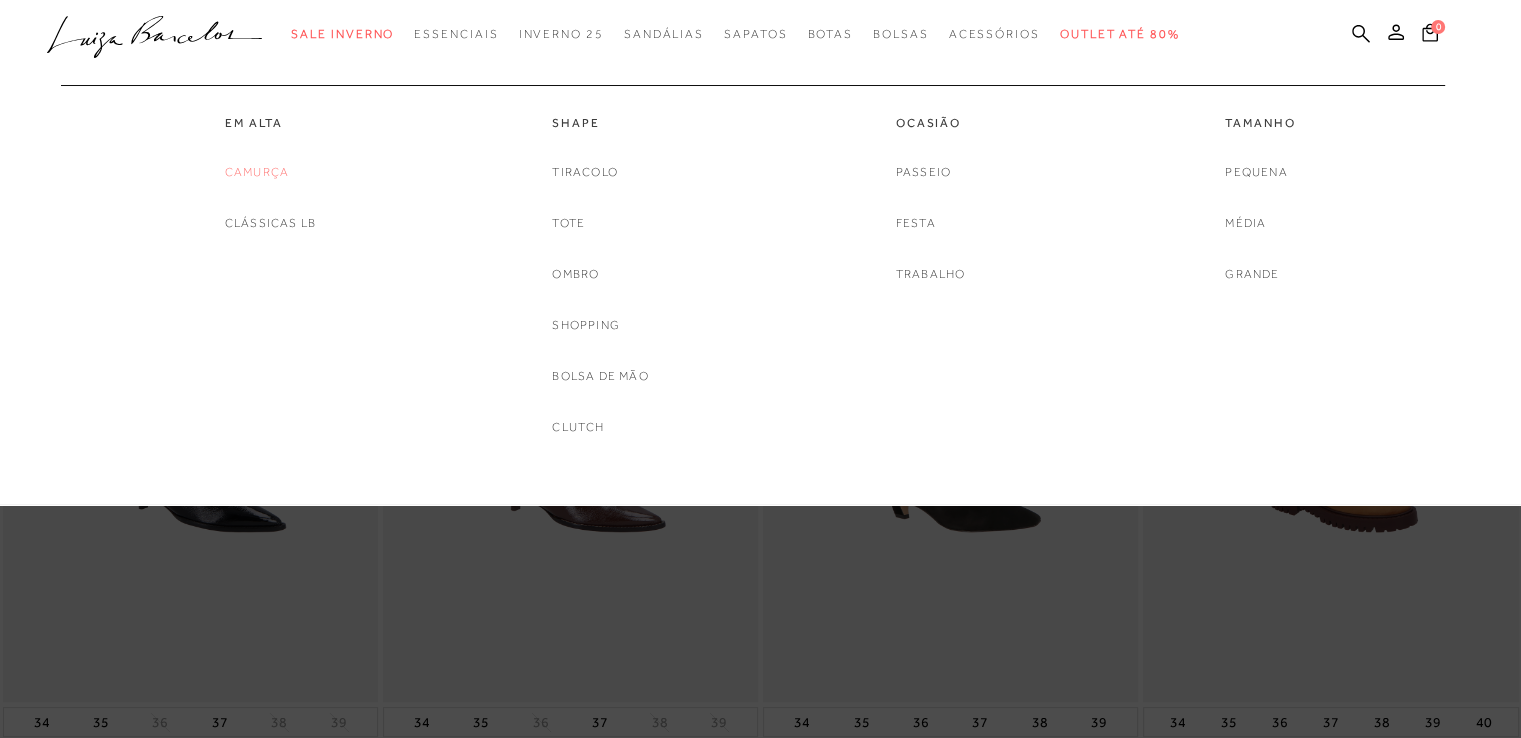 click on "Camurça" at bounding box center [257, 172] 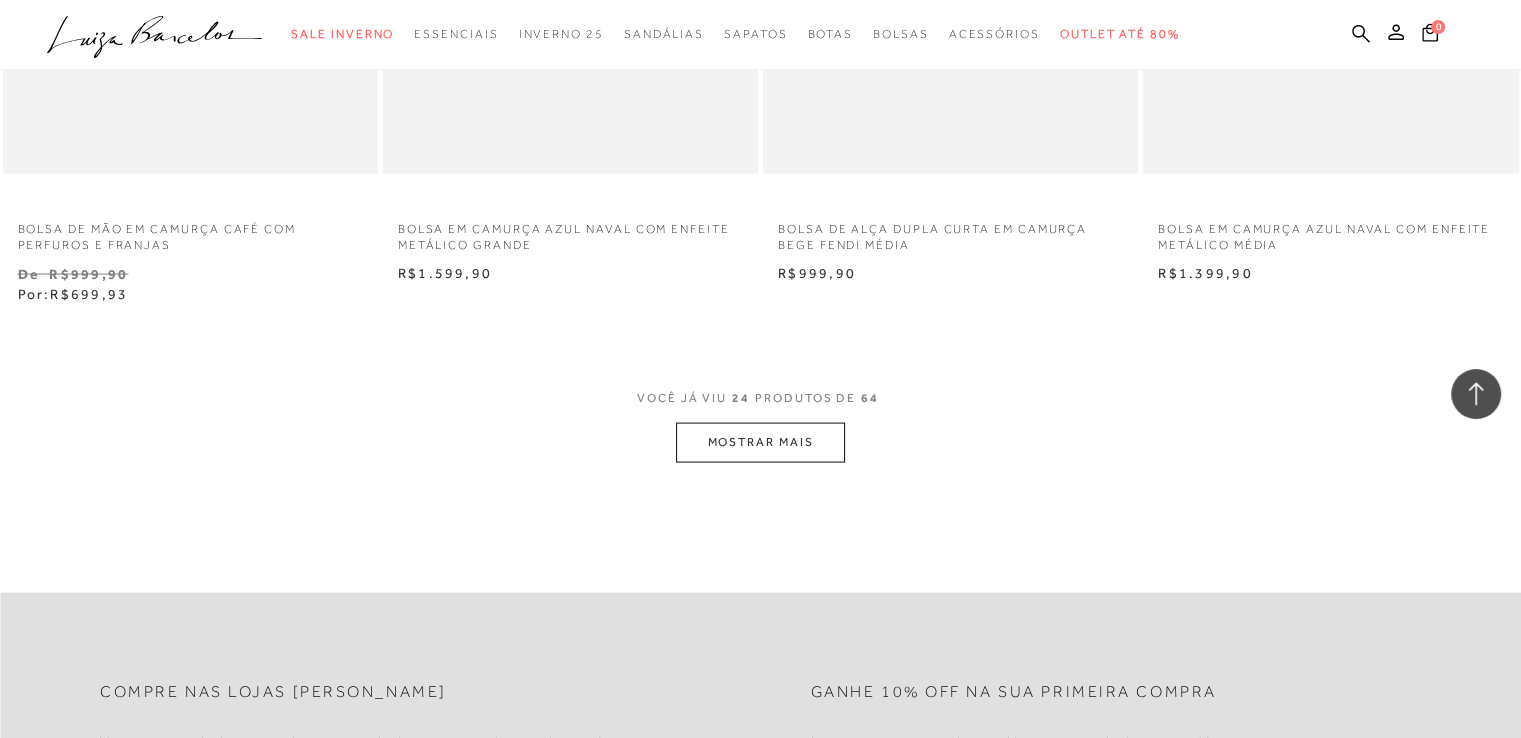 scroll, scrollTop: 4000, scrollLeft: 0, axis: vertical 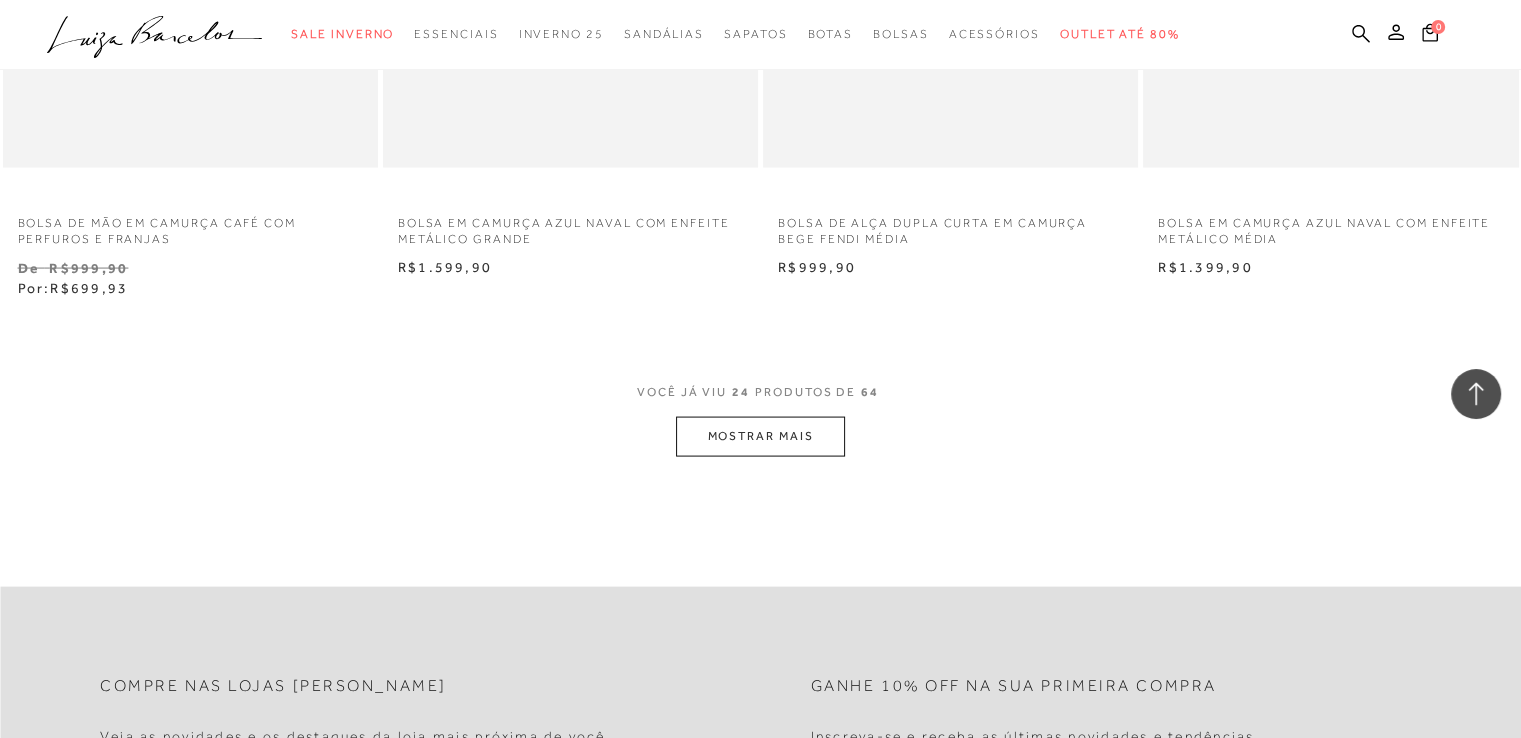 click on "MOSTRAR MAIS" at bounding box center (760, 436) 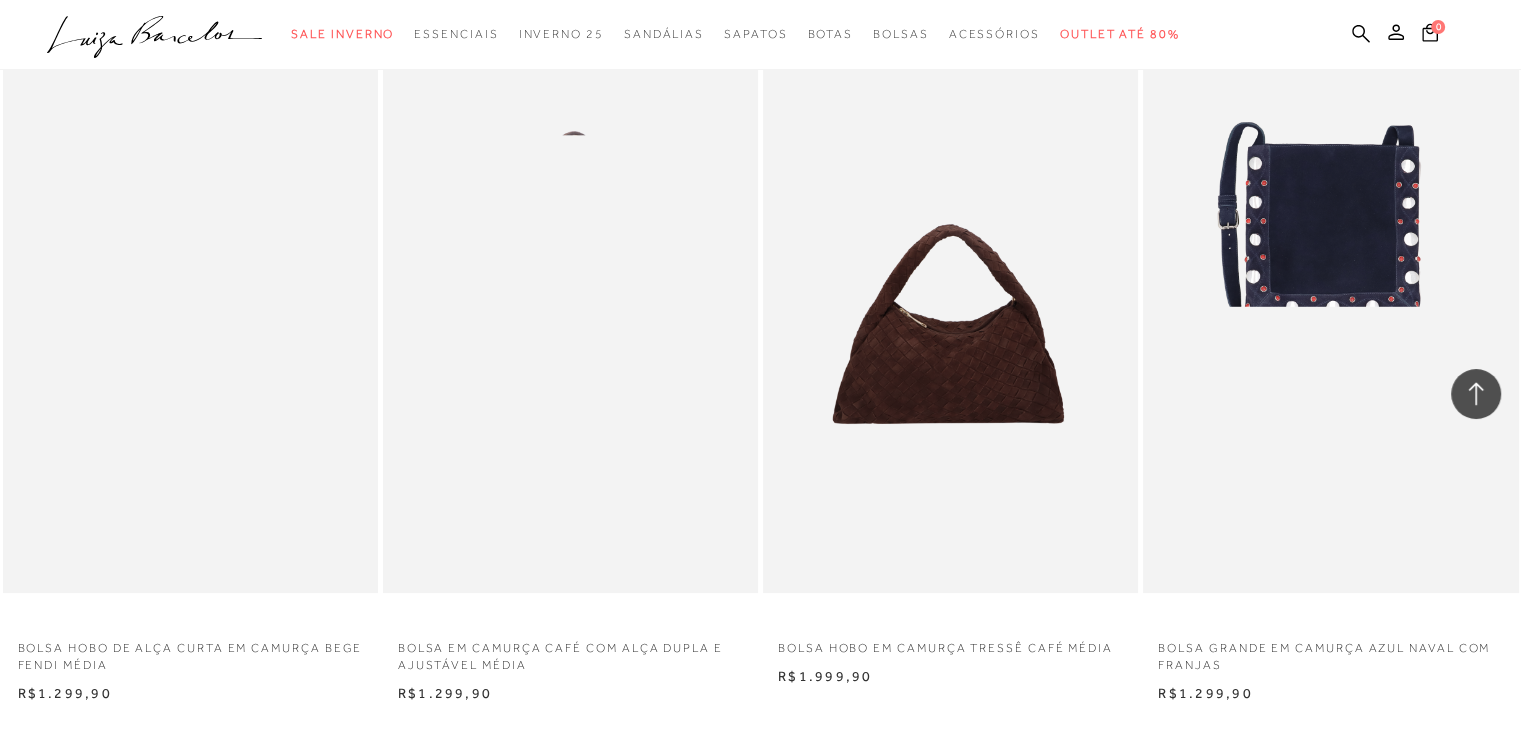 scroll, scrollTop: 7900, scrollLeft: 0, axis: vertical 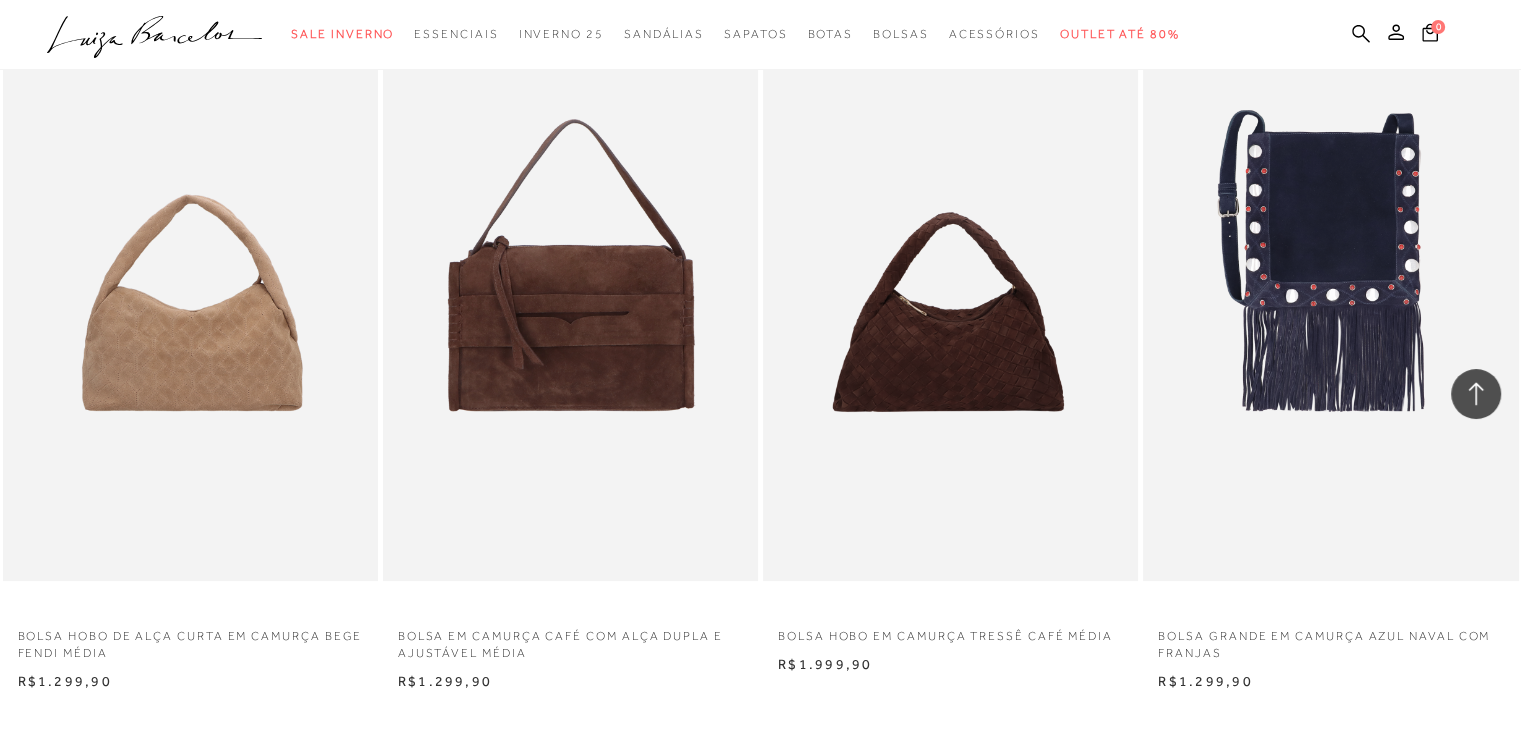 type 